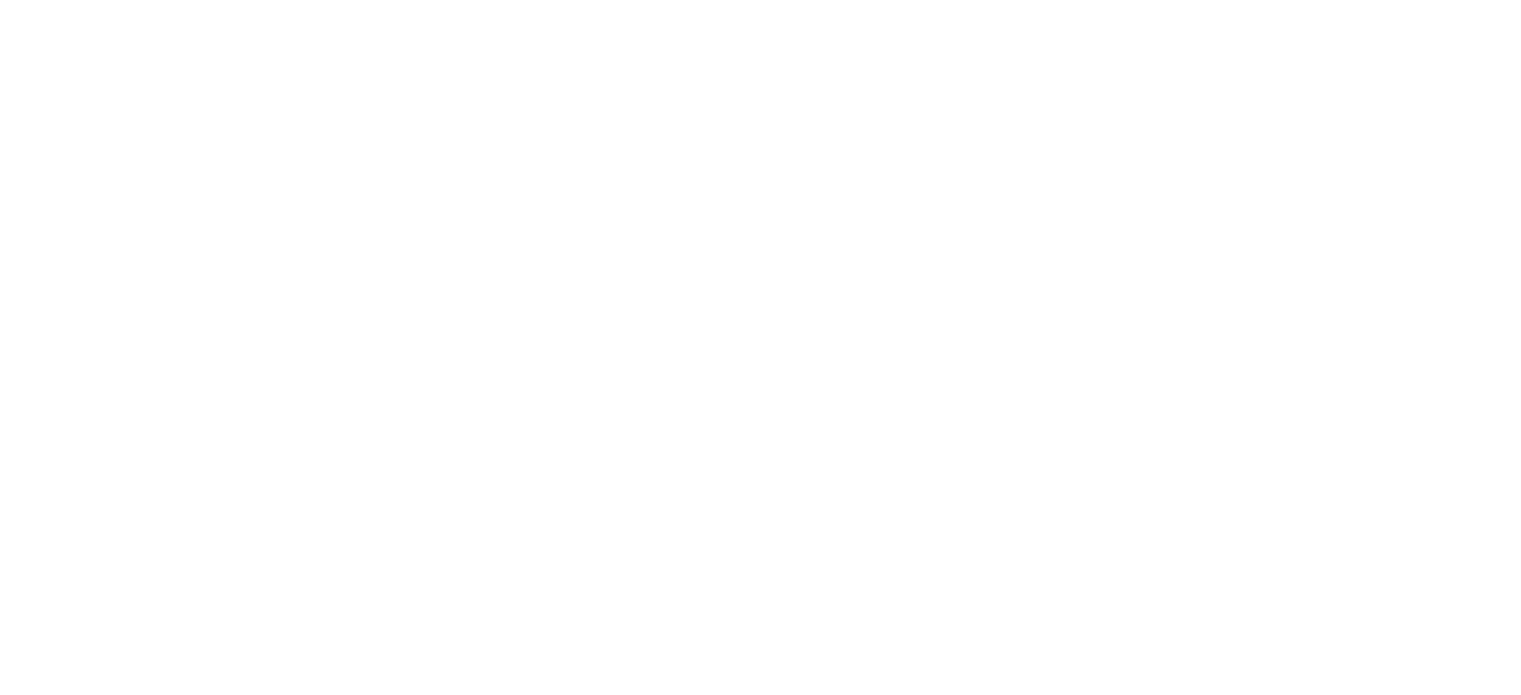 scroll, scrollTop: 0, scrollLeft: 0, axis: both 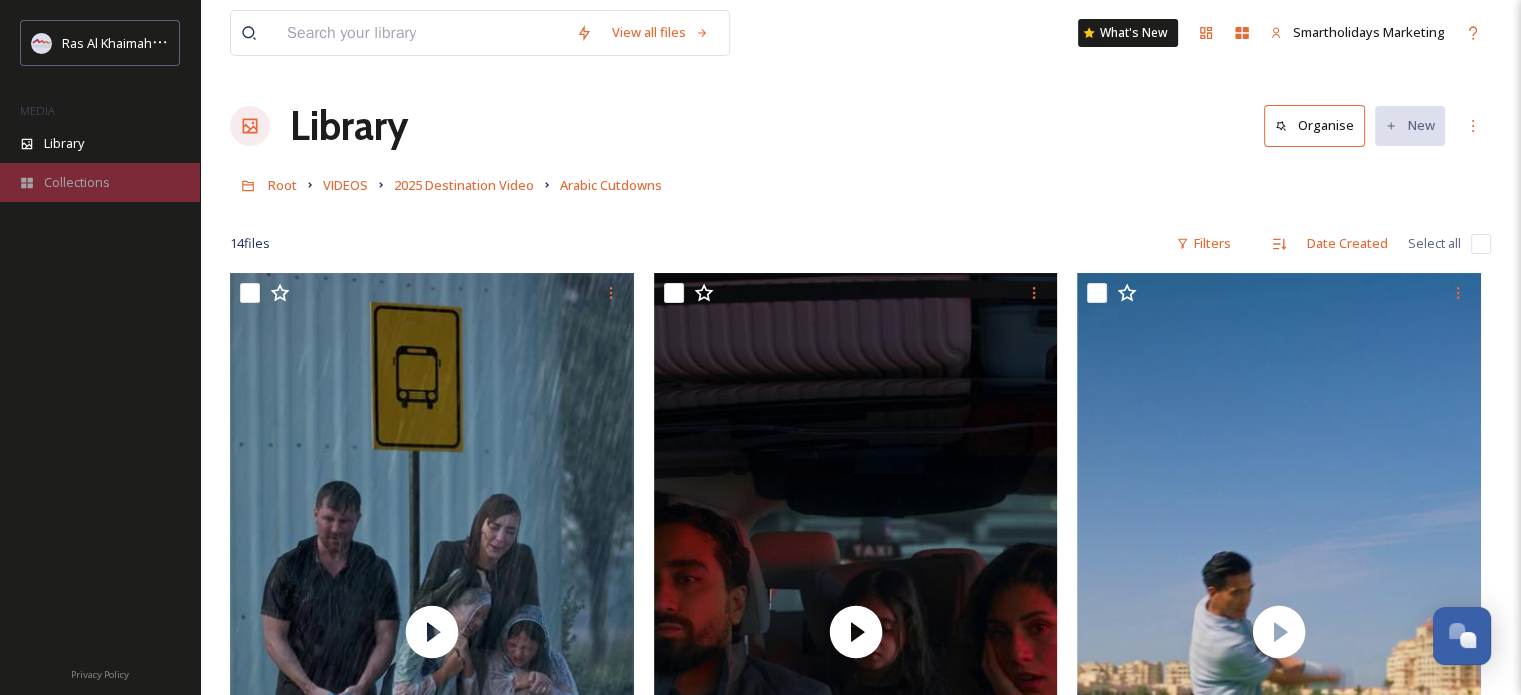 click on "Collections" at bounding box center [77, 182] 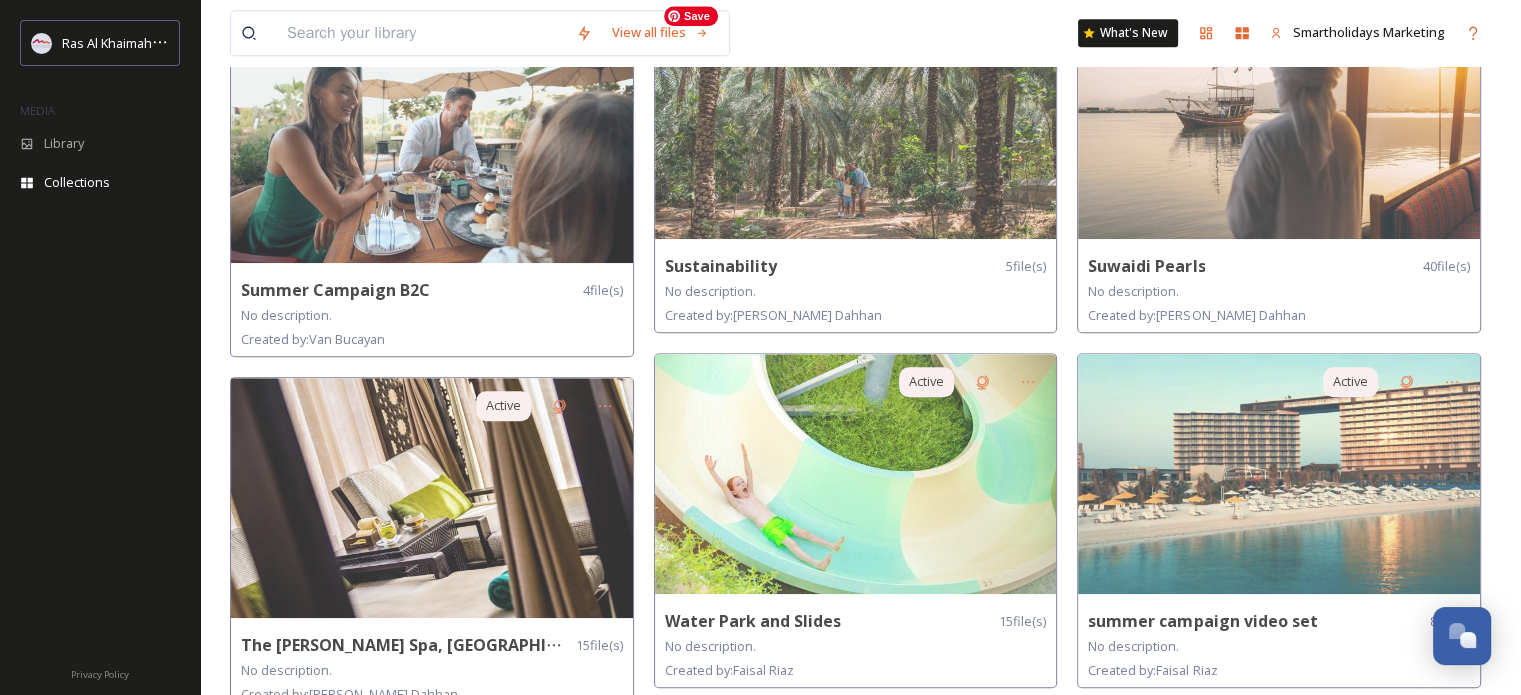 scroll, scrollTop: 1636, scrollLeft: 0, axis: vertical 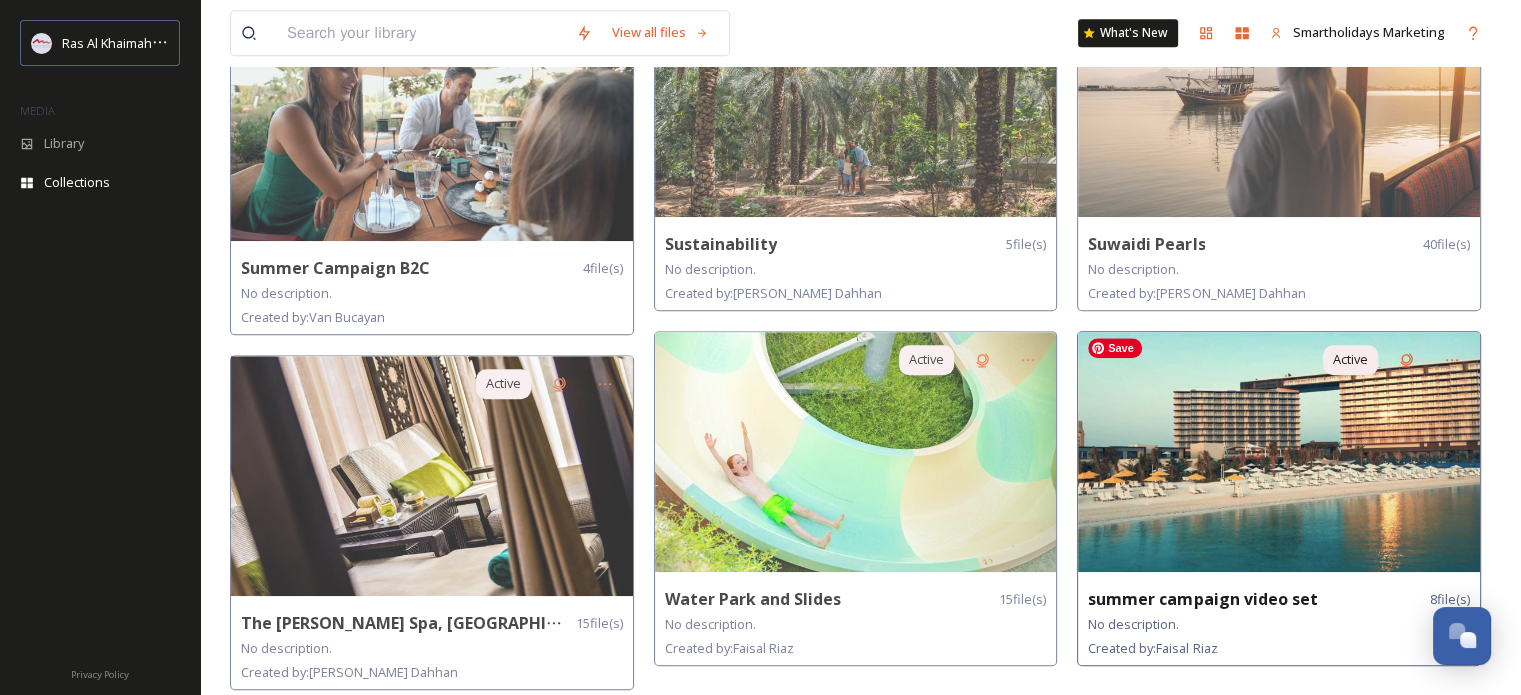 click at bounding box center [1279, 452] 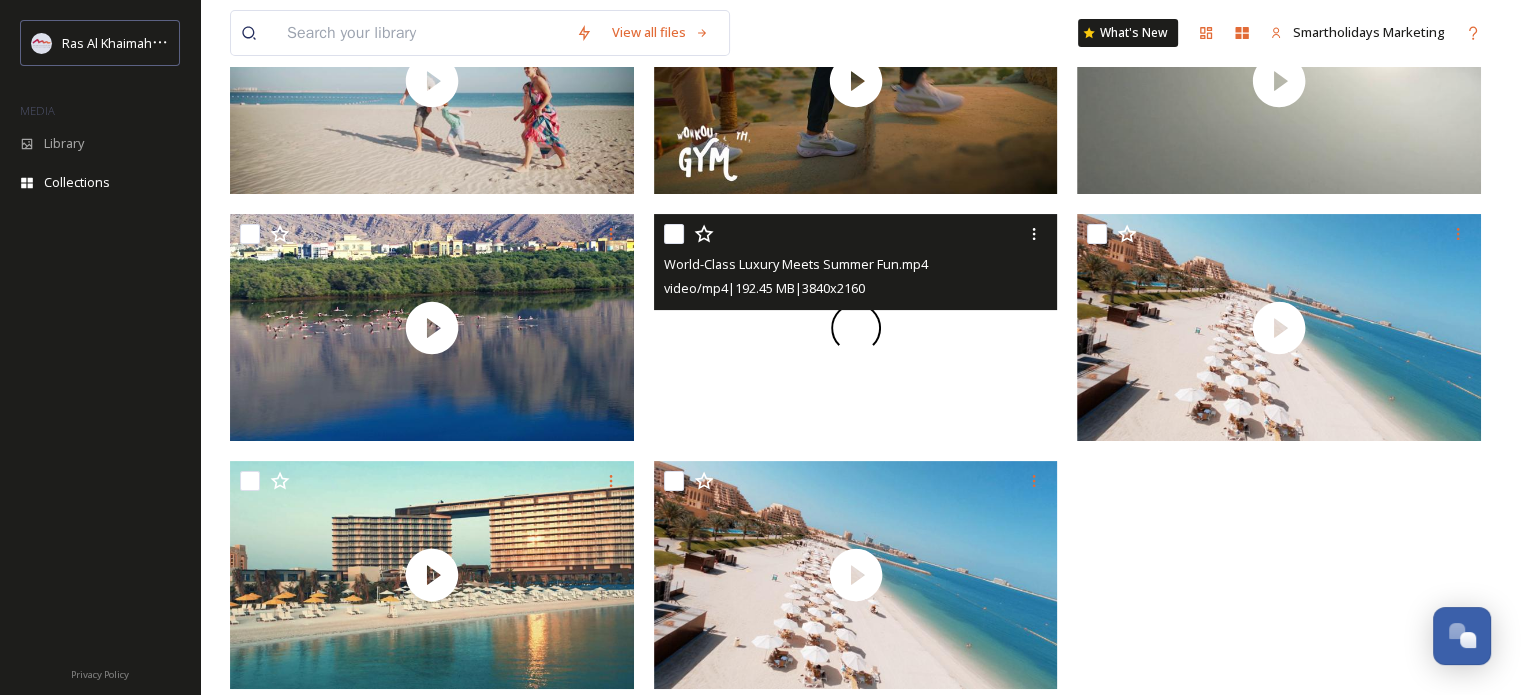 scroll, scrollTop: 364, scrollLeft: 0, axis: vertical 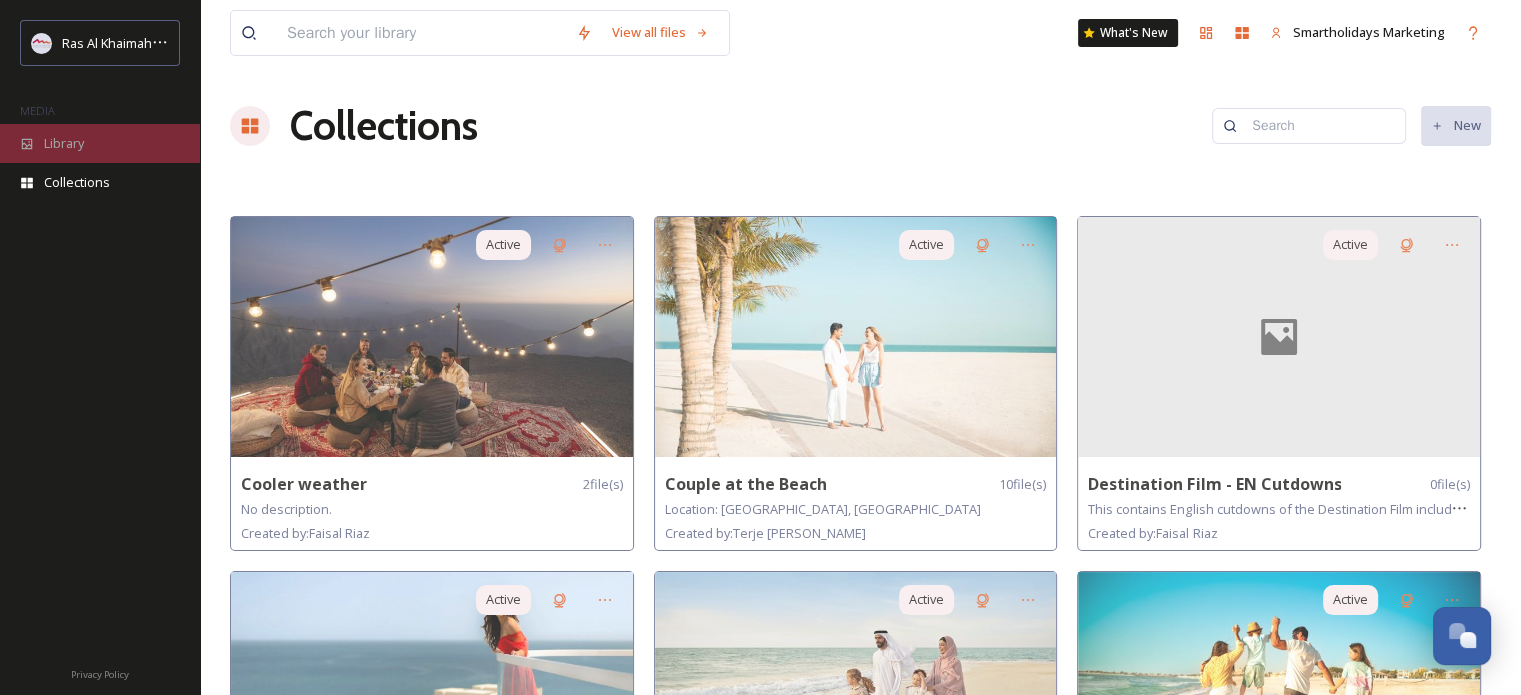 click on "Library" at bounding box center (64, 143) 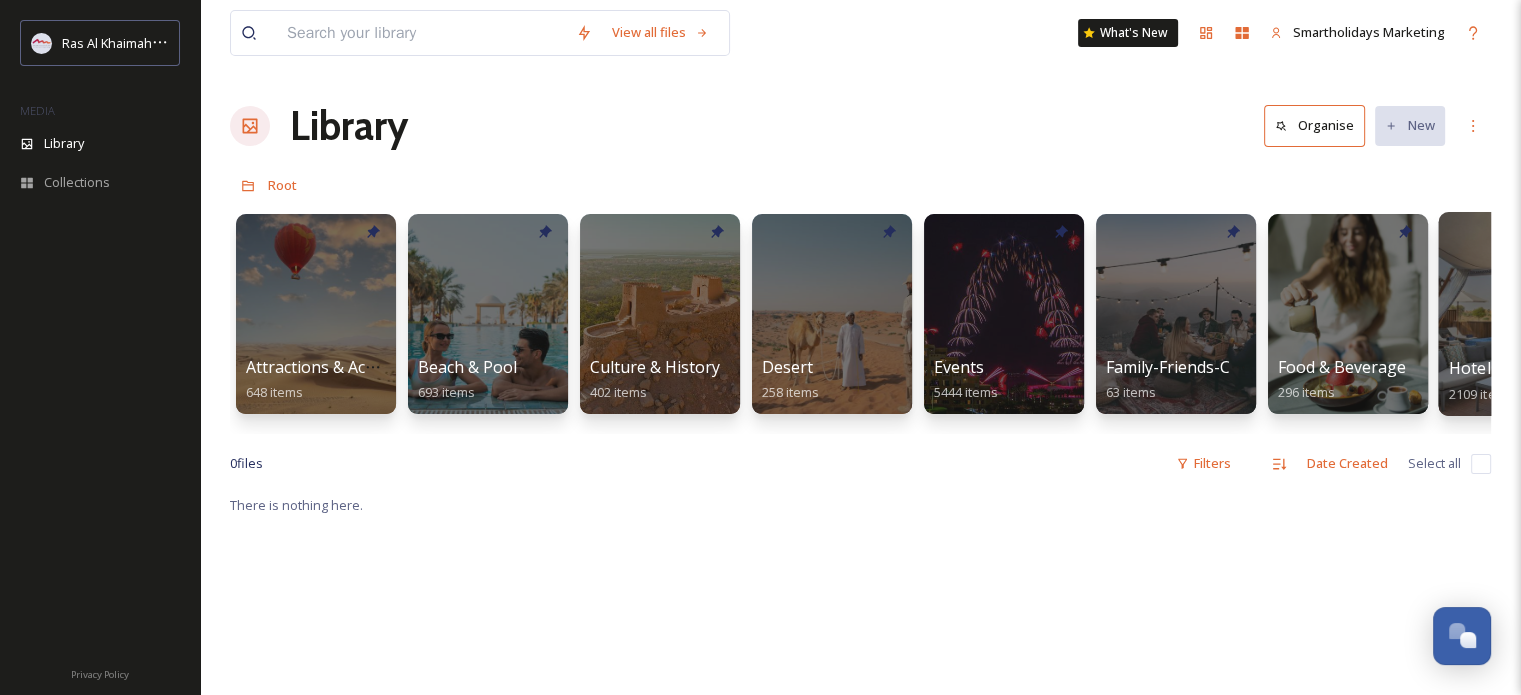 click at bounding box center [1519, 314] 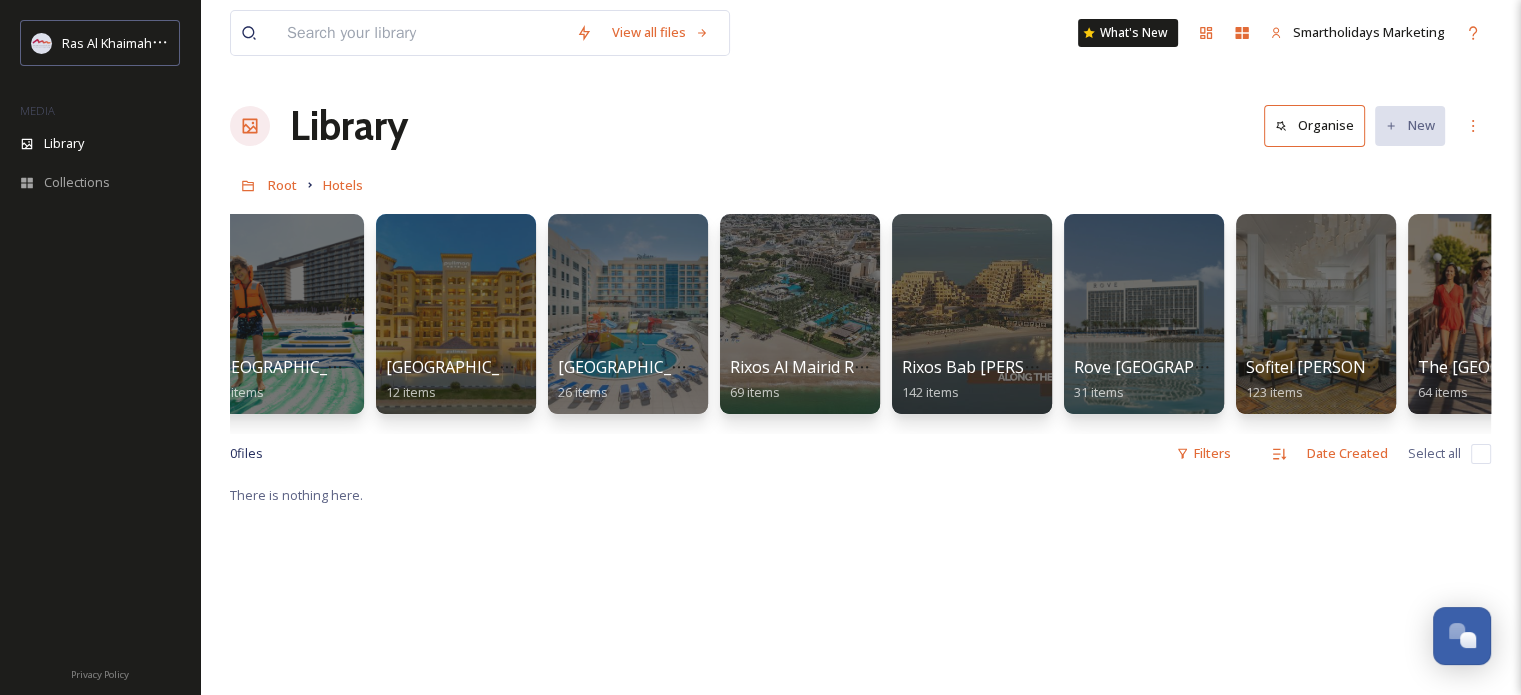 scroll, scrollTop: 0, scrollLeft: 1760, axis: horizontal 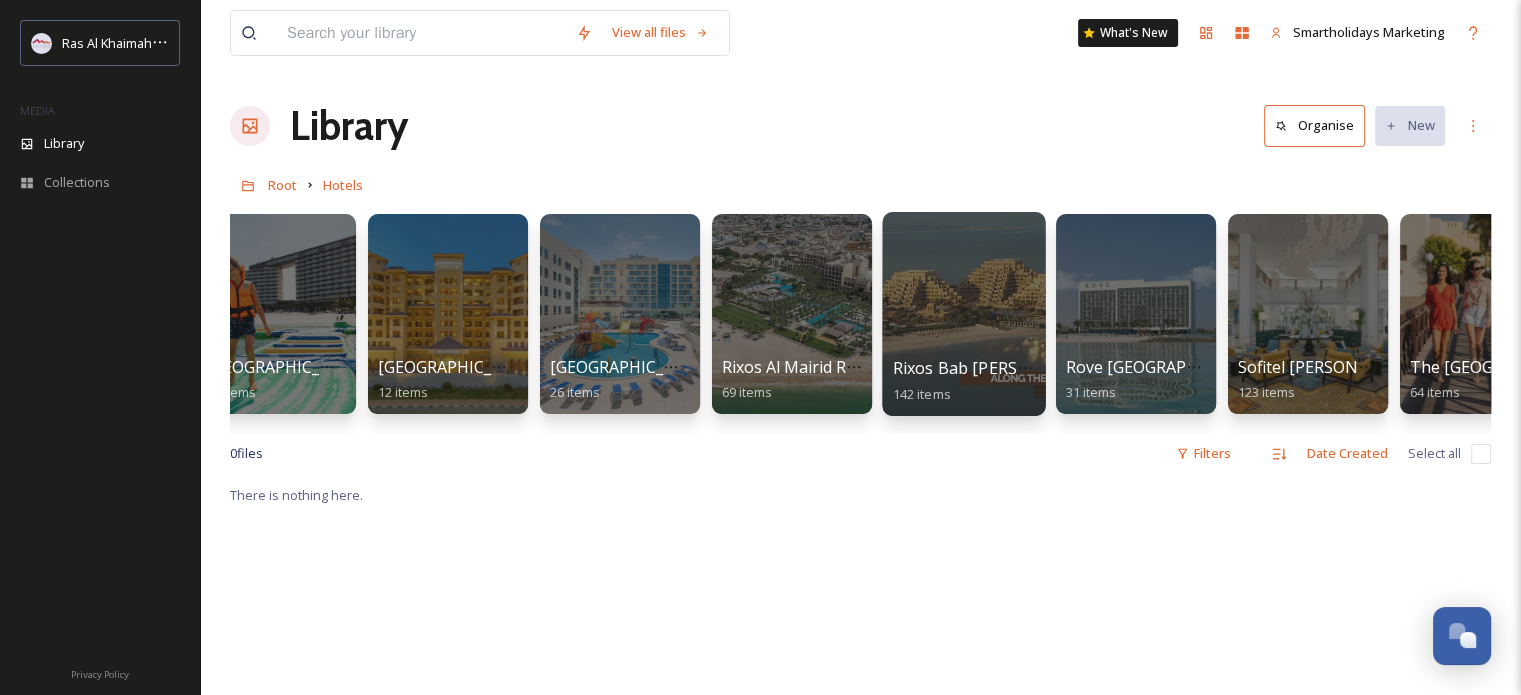click at bounding box center [963, 314] 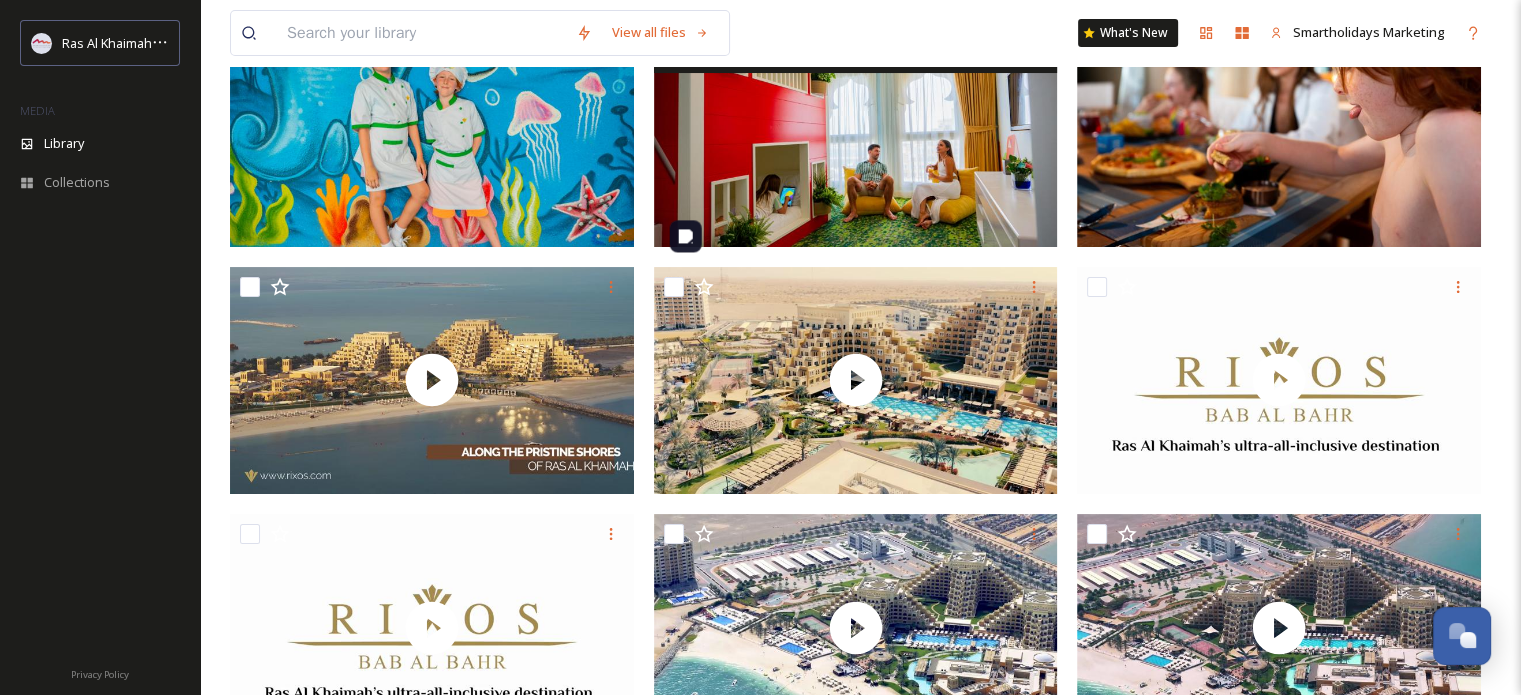 scroll, scrollTop: 300, scrollLeft: 0, axis: vertical 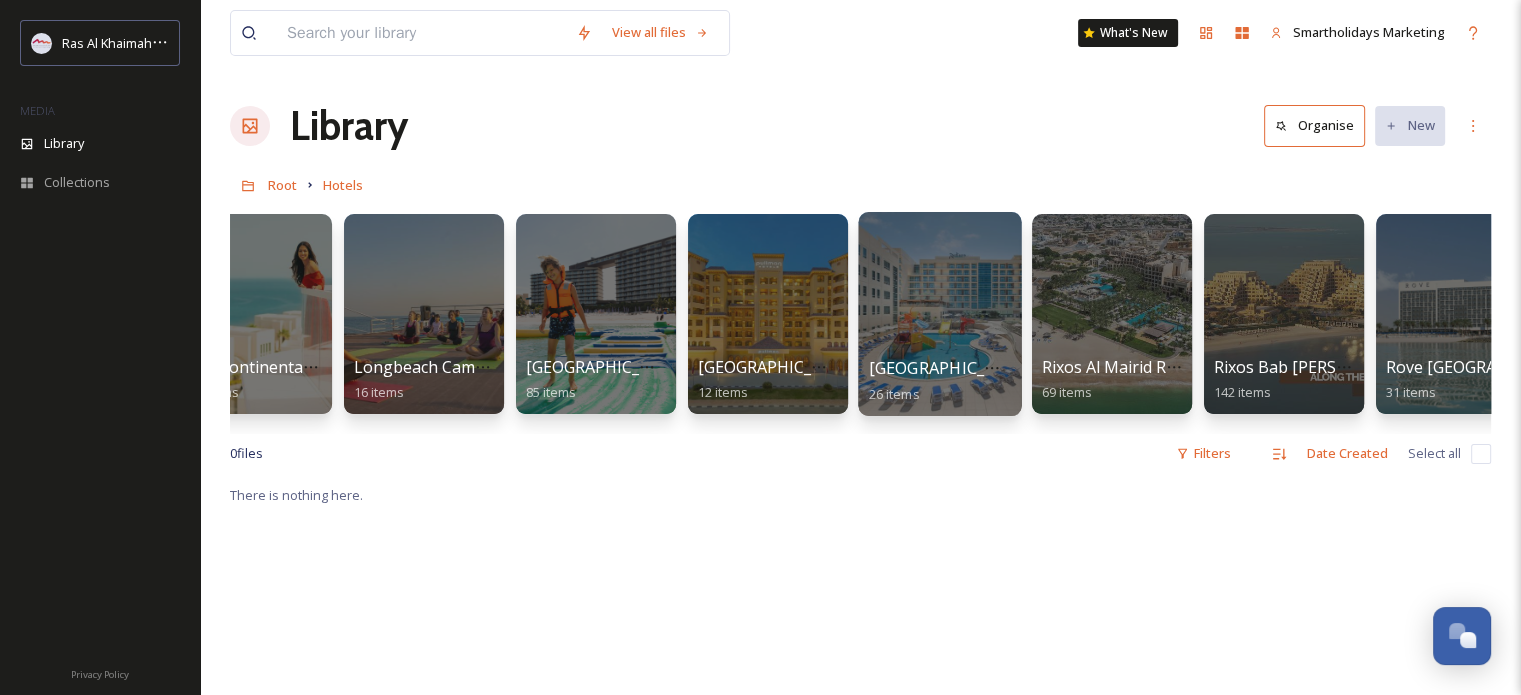 click at bounding box center (939, 314) 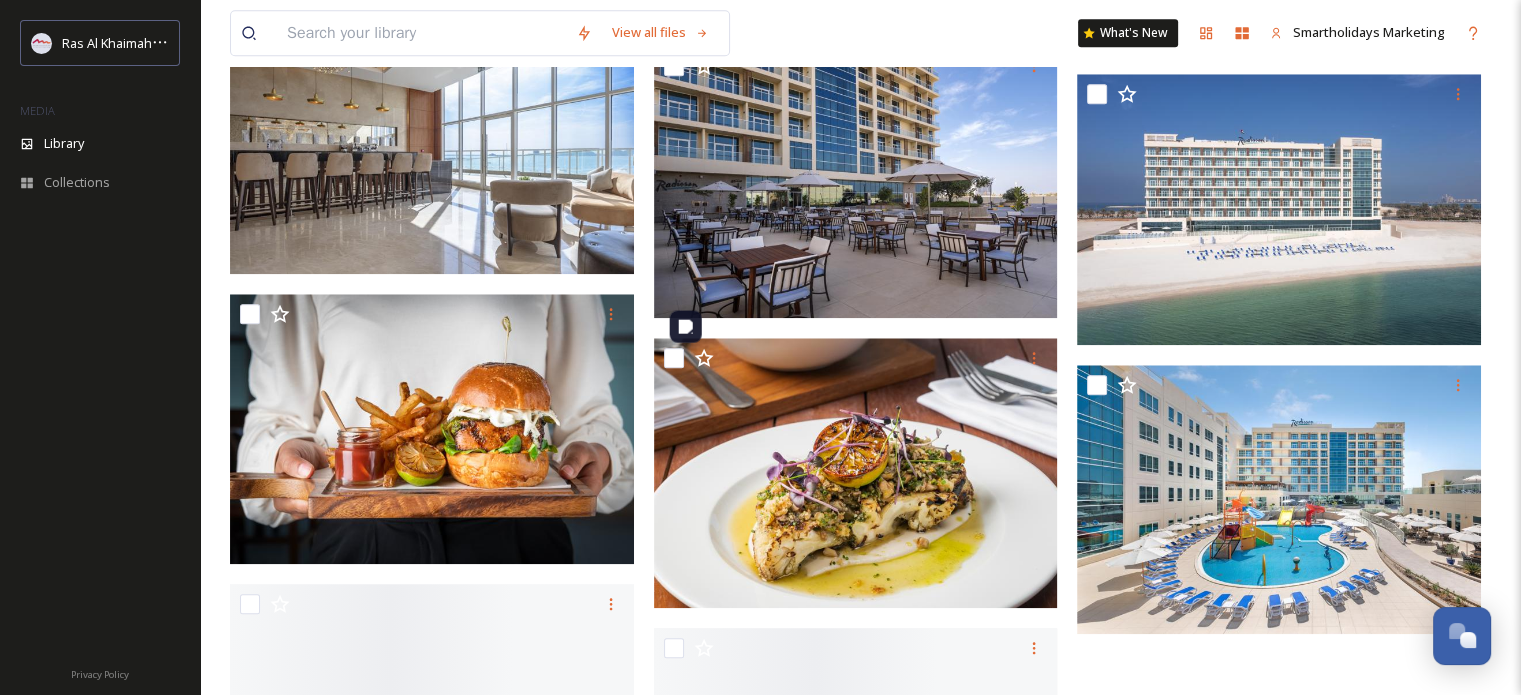 scroll, scrollTop: 2100, scrollLeft: 0, axis: vertical 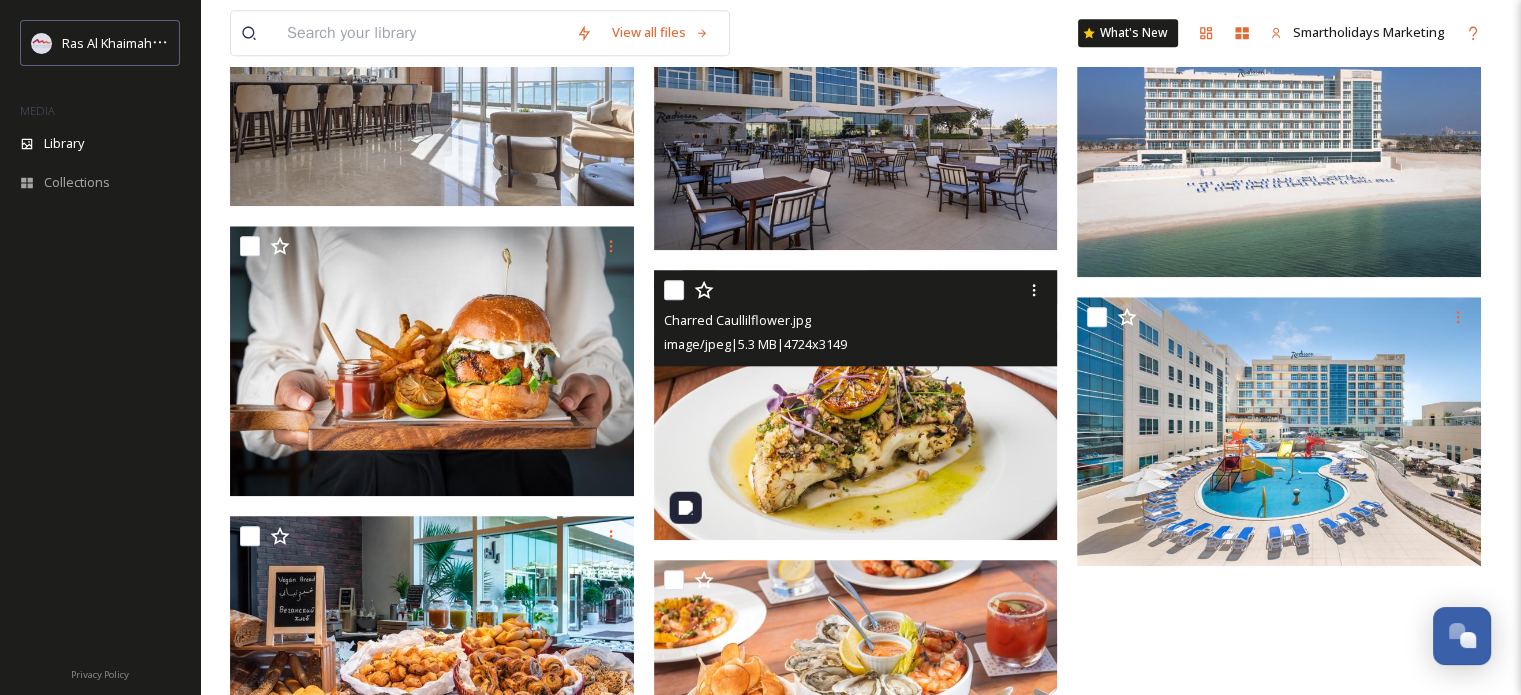 drag, startPoint x: 698, startPoint y: 330, endPoint x: 680, endPoint y: 294, distance: 40.24922 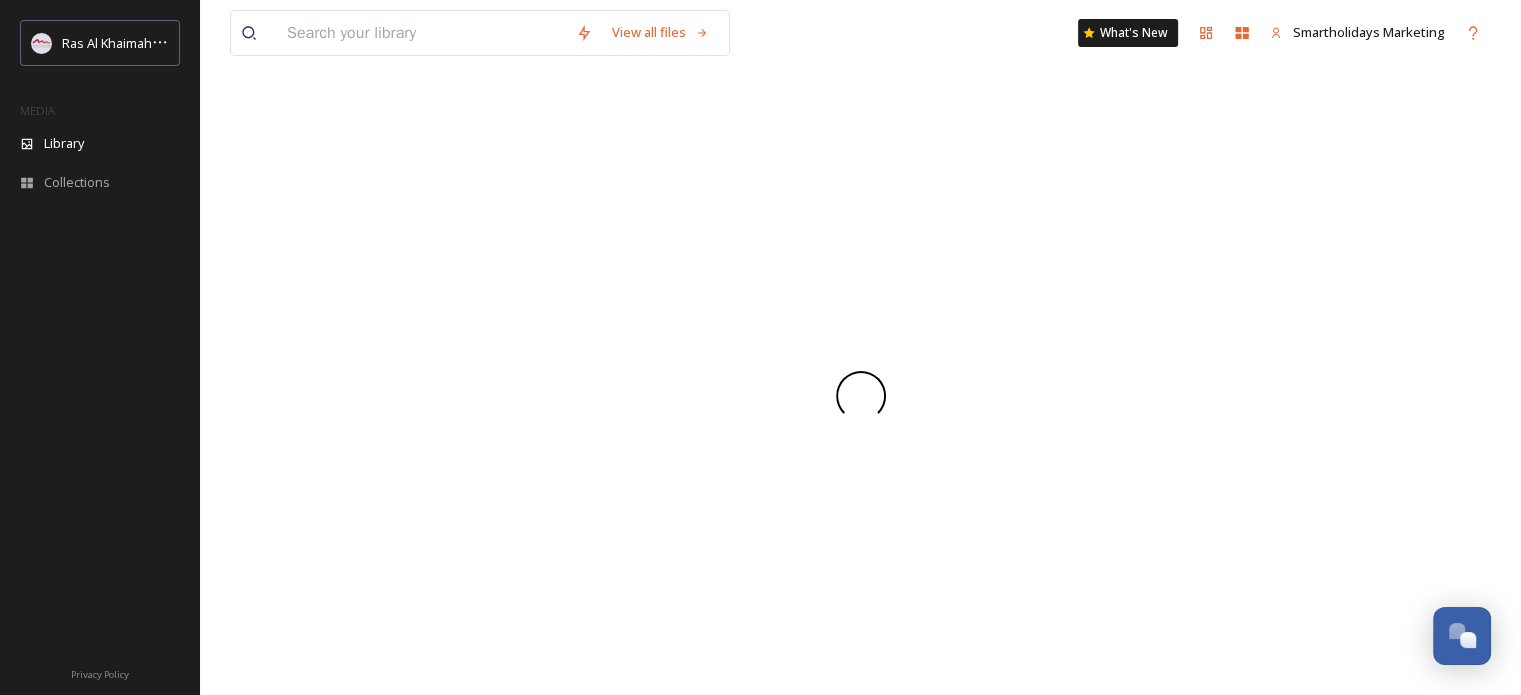 scroll, scrollTop: 0, scrollLeft: 0, axis: both 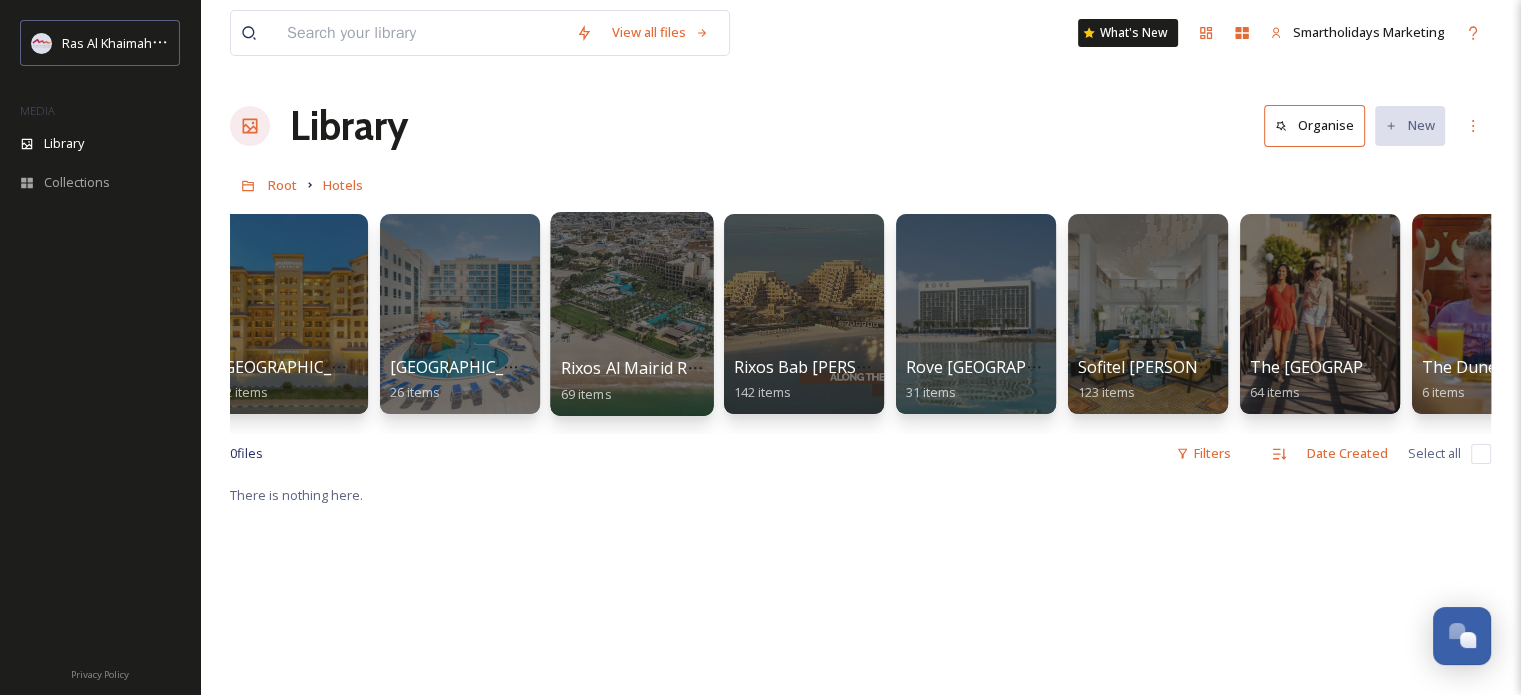 click at bounding box center [631, 314] 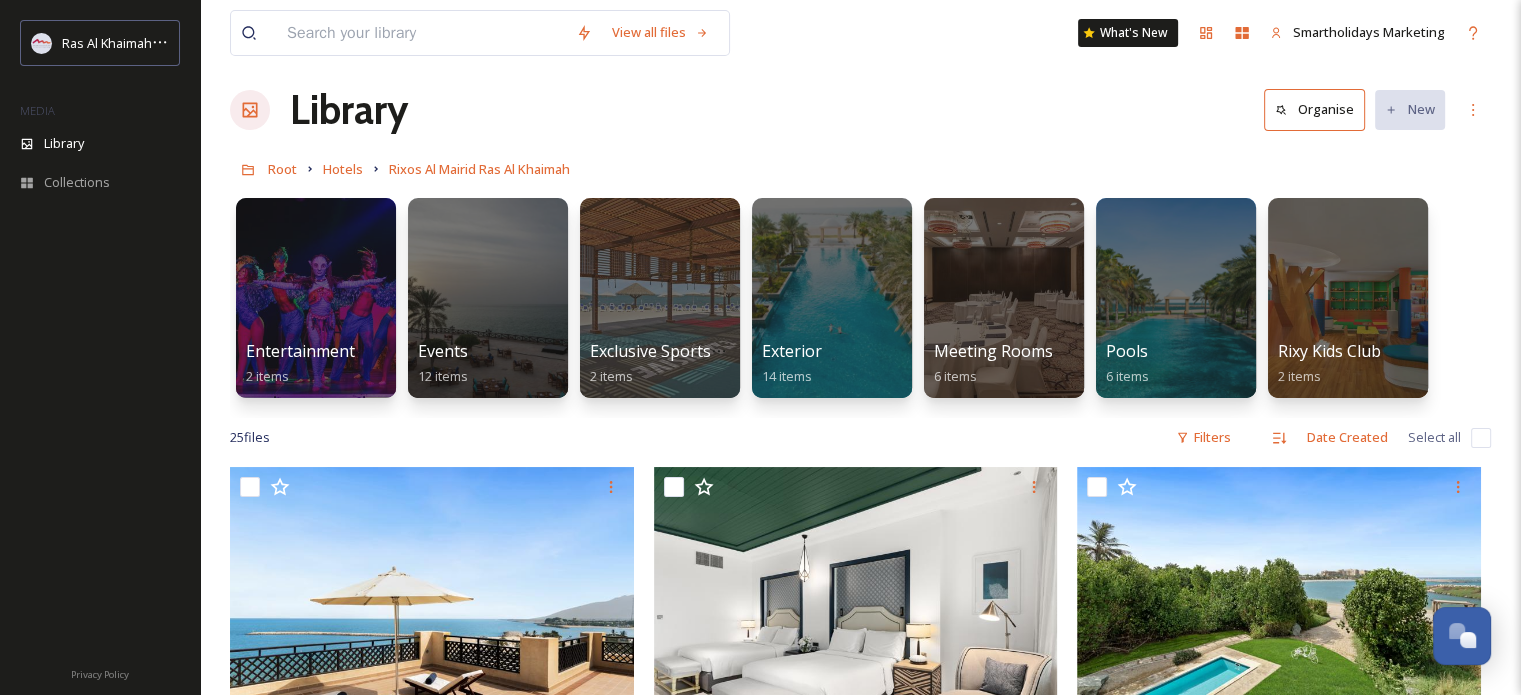 scroll, scrollTop: 0, scrollLeft: 0, axis: both 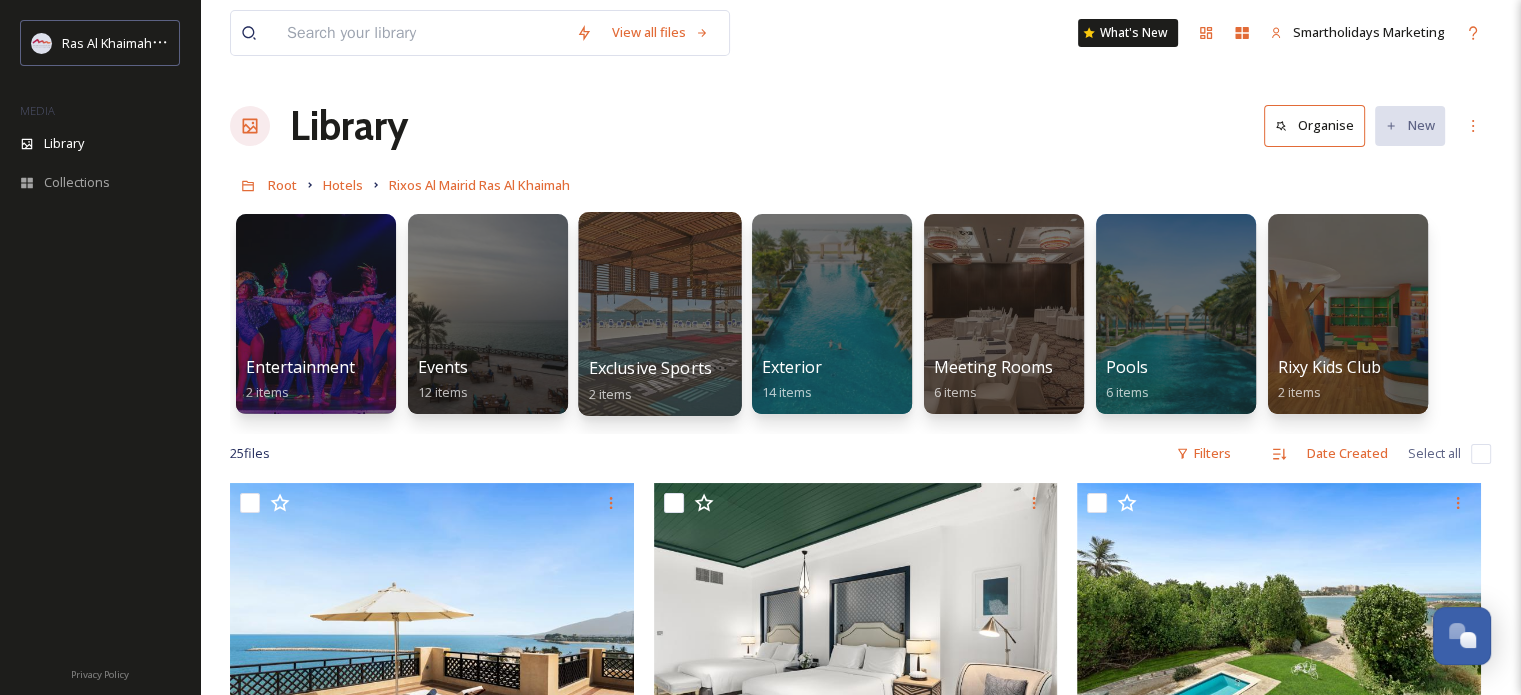 click at bounding box center (659, 314) 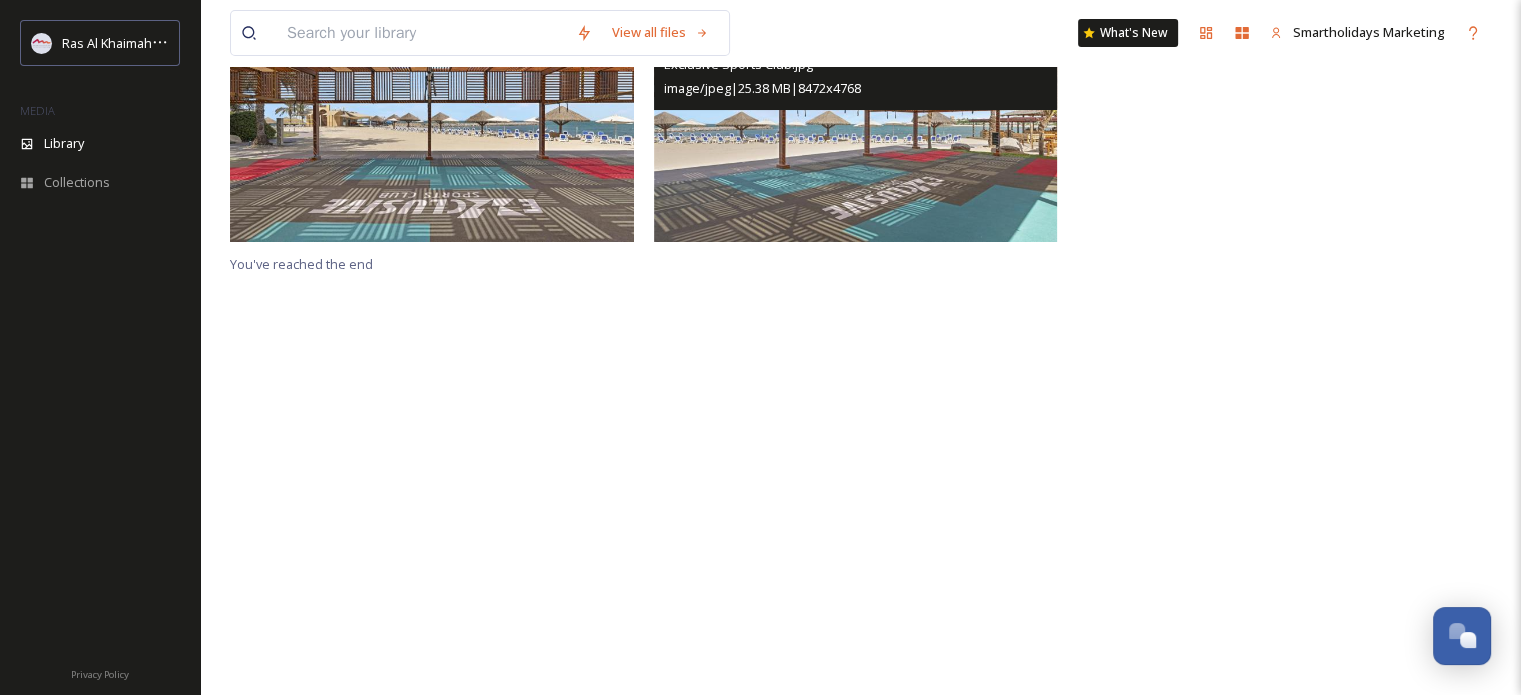 scroll, scrollTop: 172, scrollLeft: 0, axis: vertical 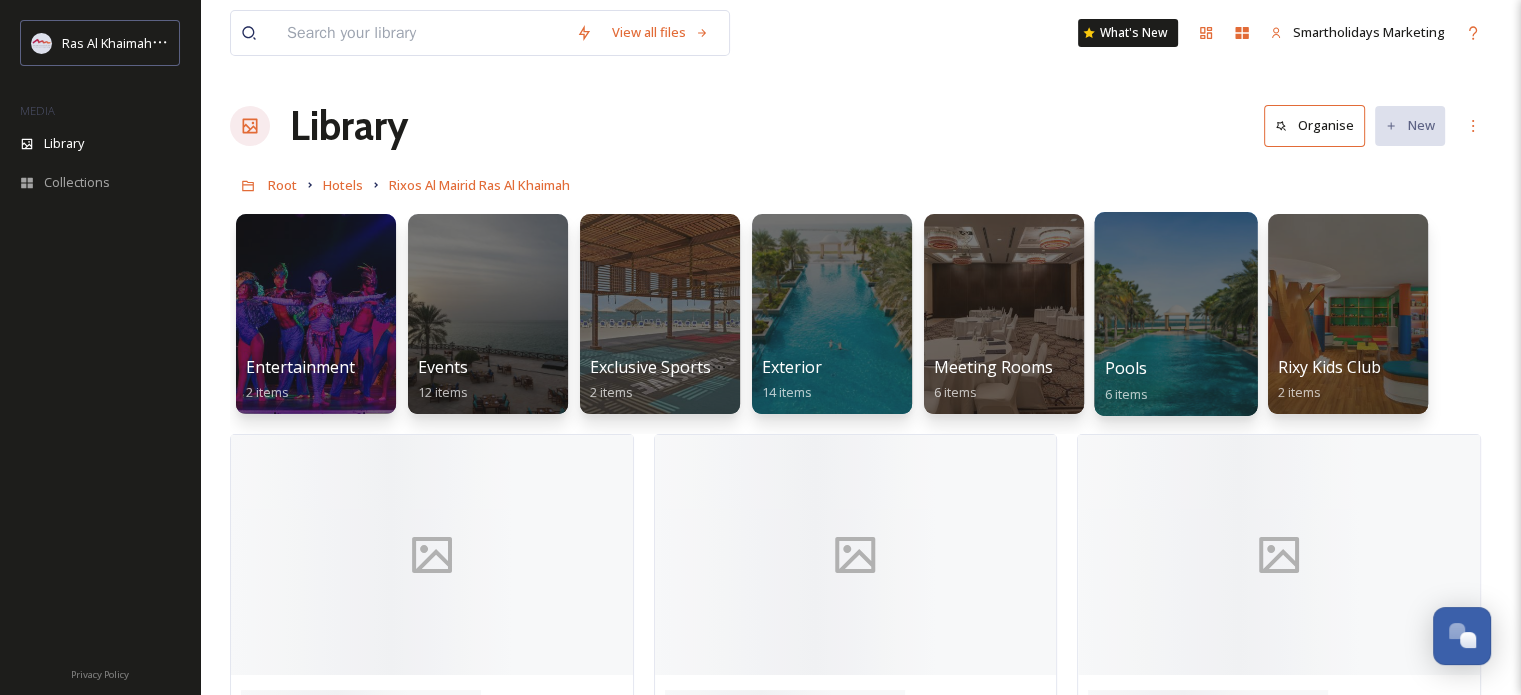 click at bounding box center (1175, 314) 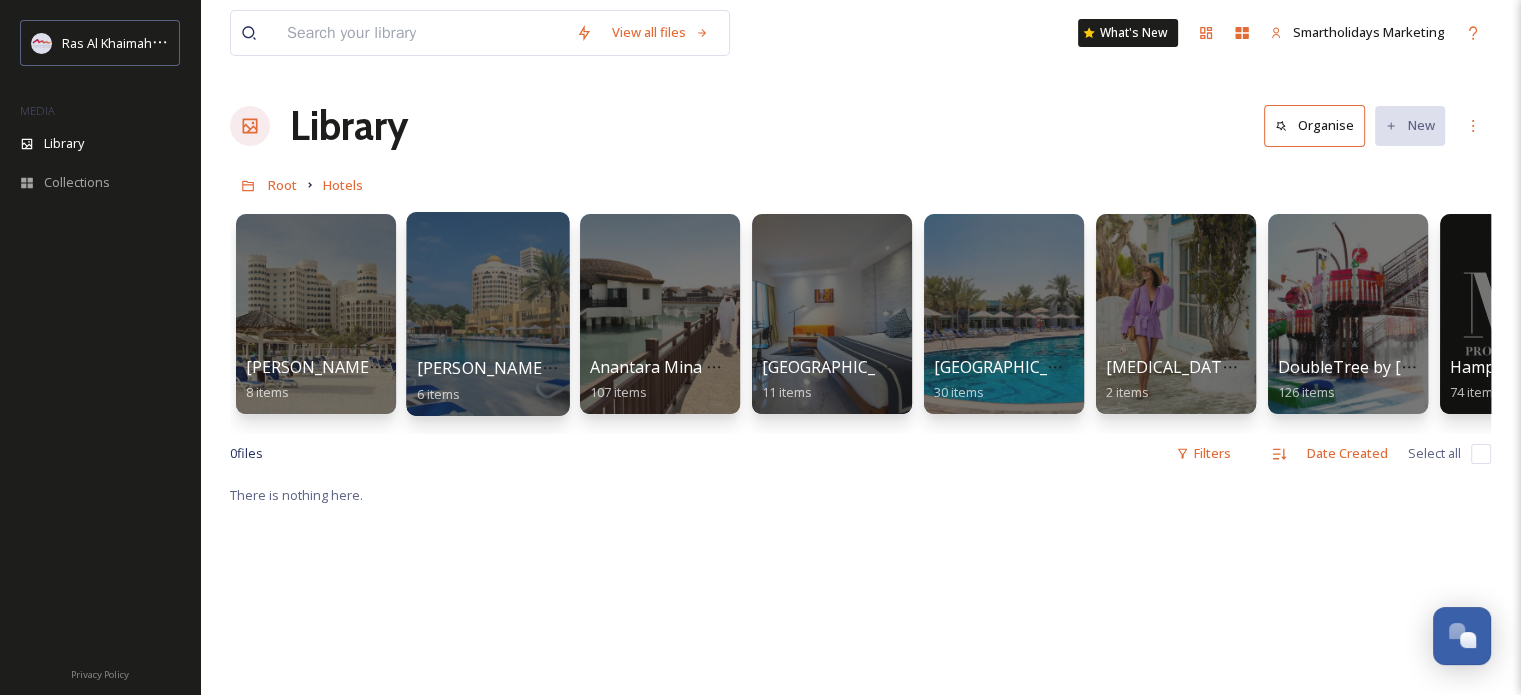 click at bounding box center [487, 314] 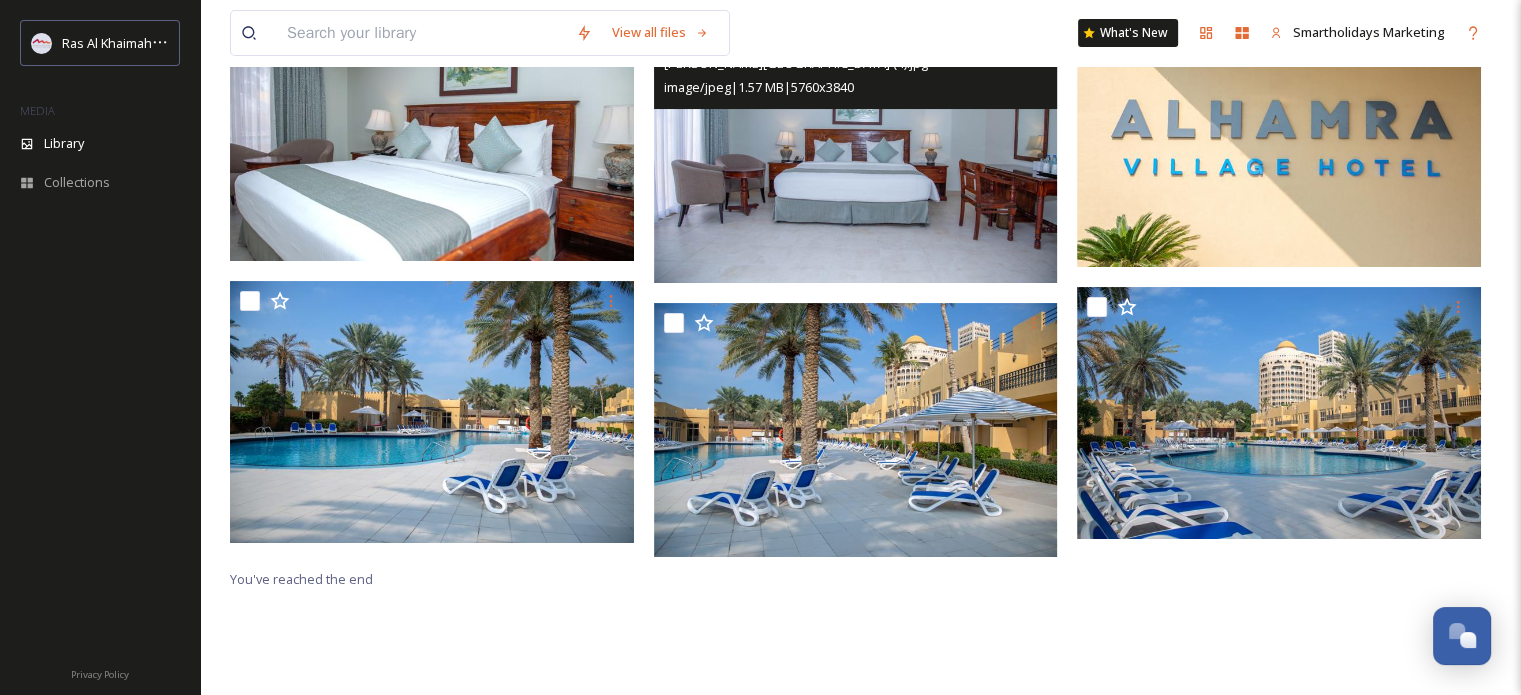 scroll, scrollTop: 272, scrollLeft: 0, axis: vertical 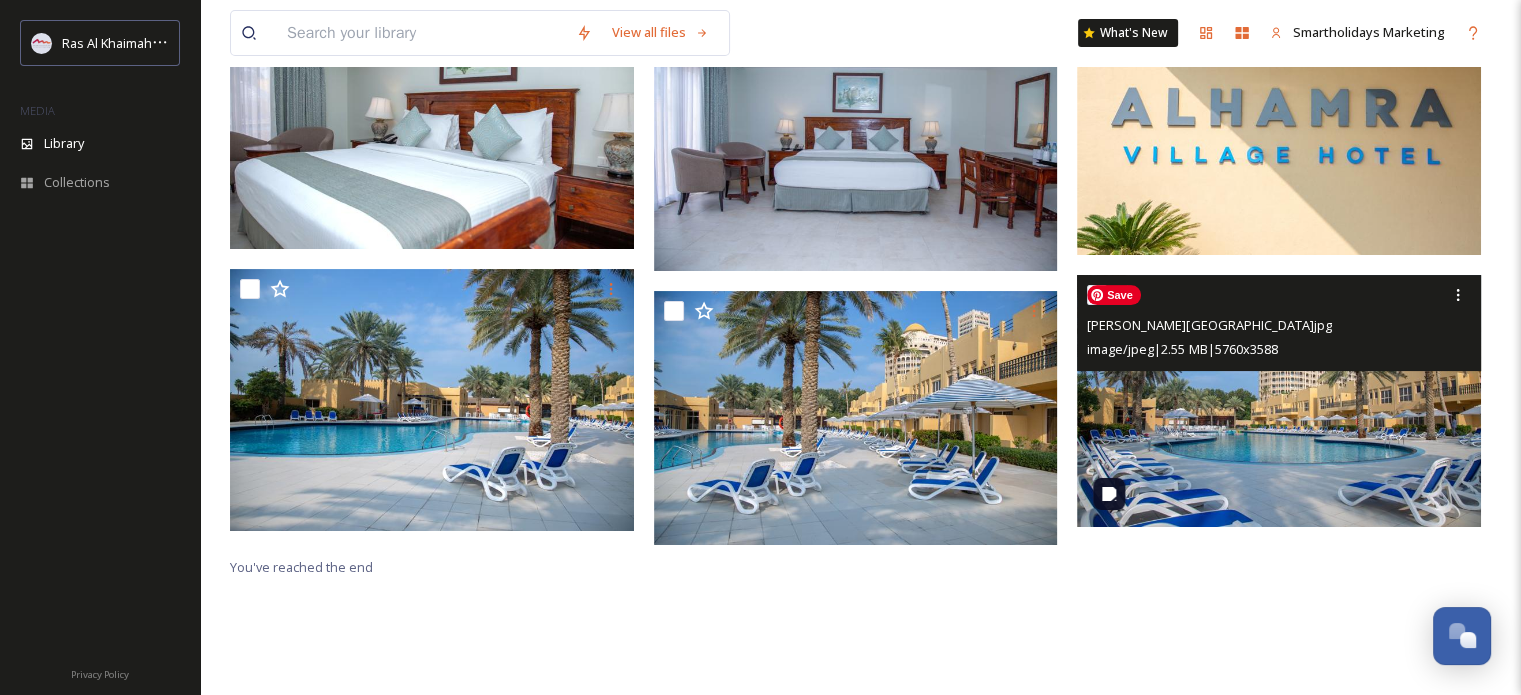 click at bounding box center (1279, 401) 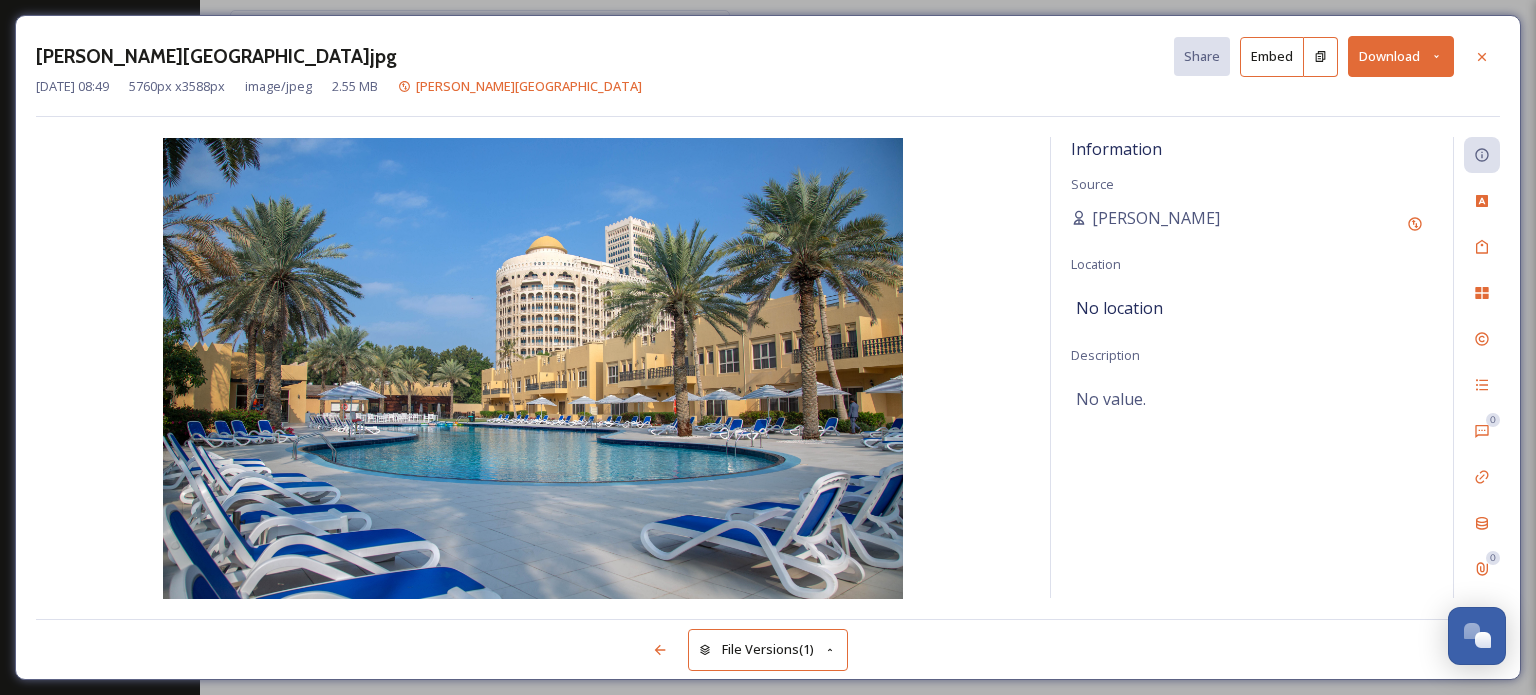 click 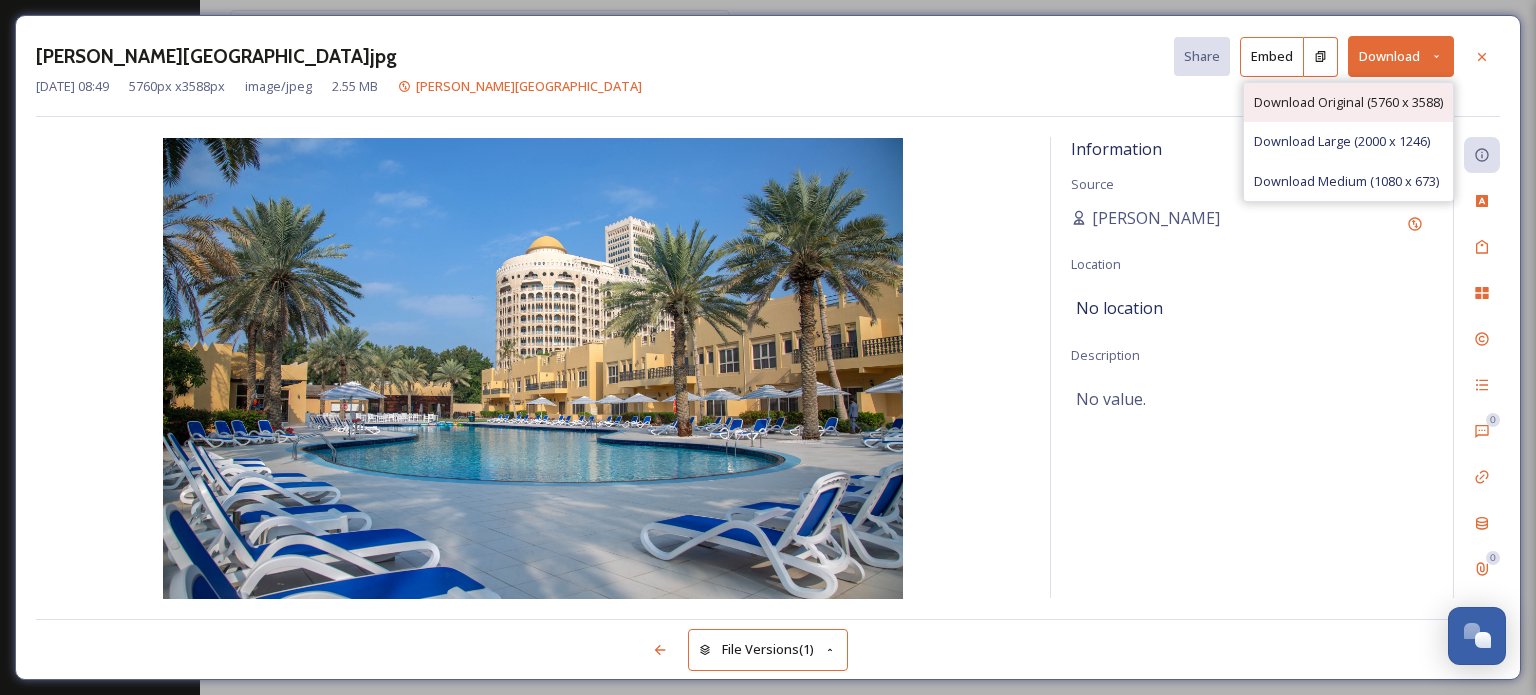 click on "Download Original (5760 x 3588)" at bounding box center (1348, 102) 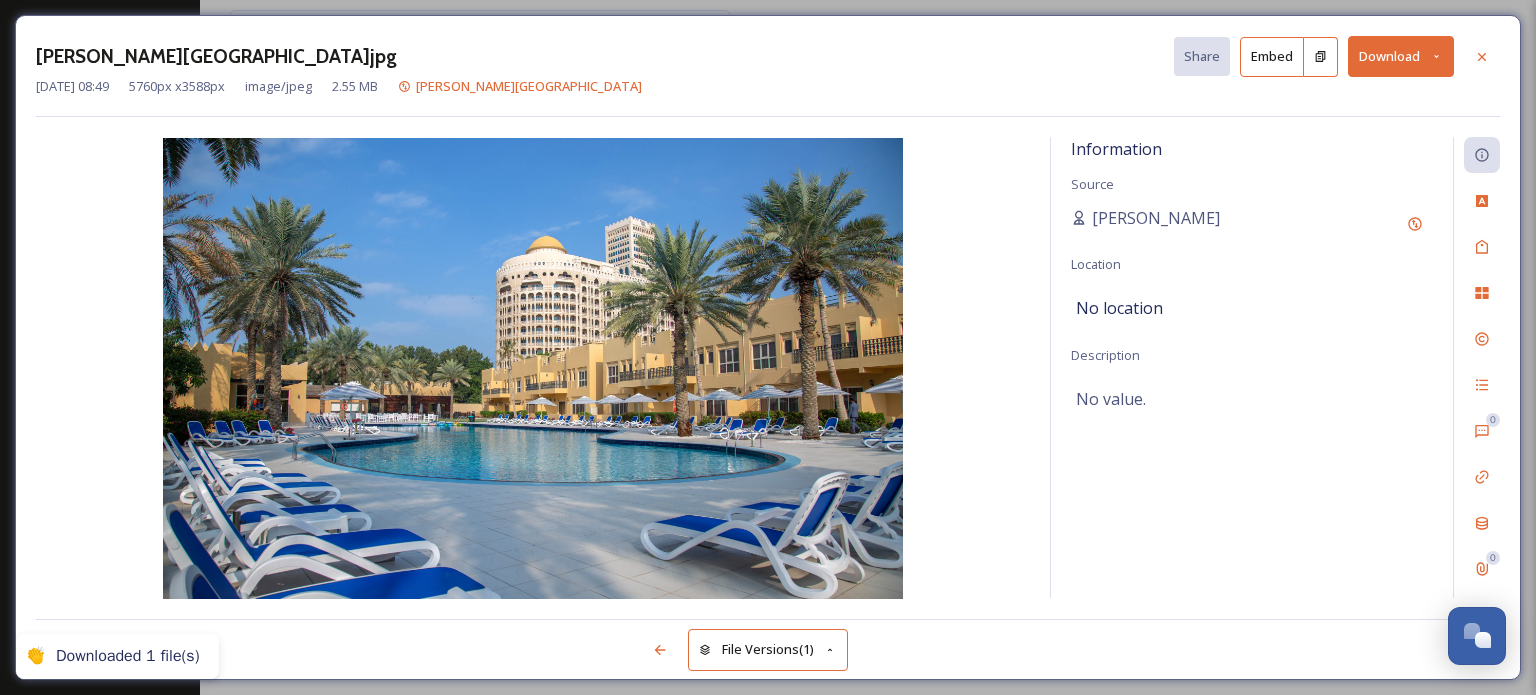 click on "[PERSON_NAME][GEOGRAPHIC_DATA]jpg Share Embed Download [DATE] 08:49 5760 px x  3588 px image/jpeg 2.55 MB [PERSON_NAME][GEOGRAPHIC_DATA] Information Source [PERSON_NAME] Location No location Description No value. 0 0 File Versions  (1)" at bounding box center (768, 347) 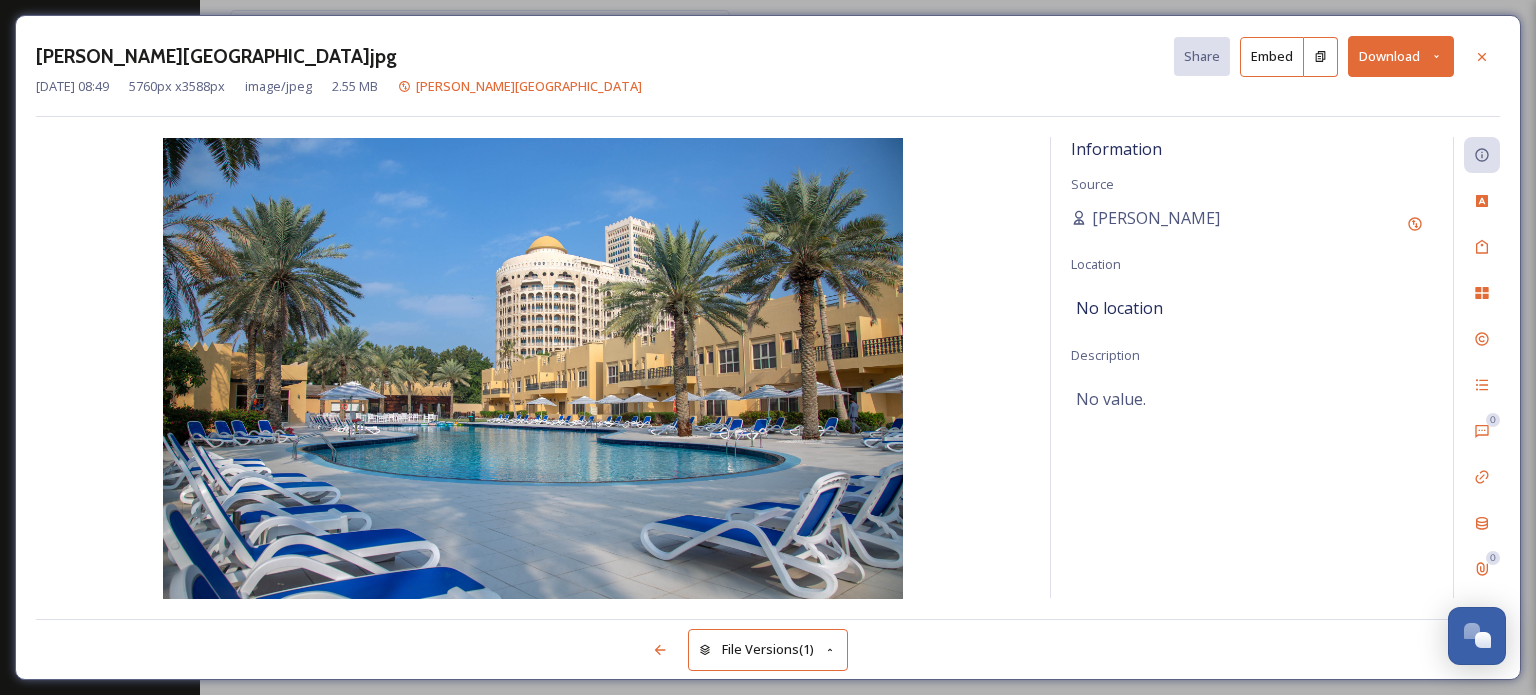 click at bounding box center (1535, 347) 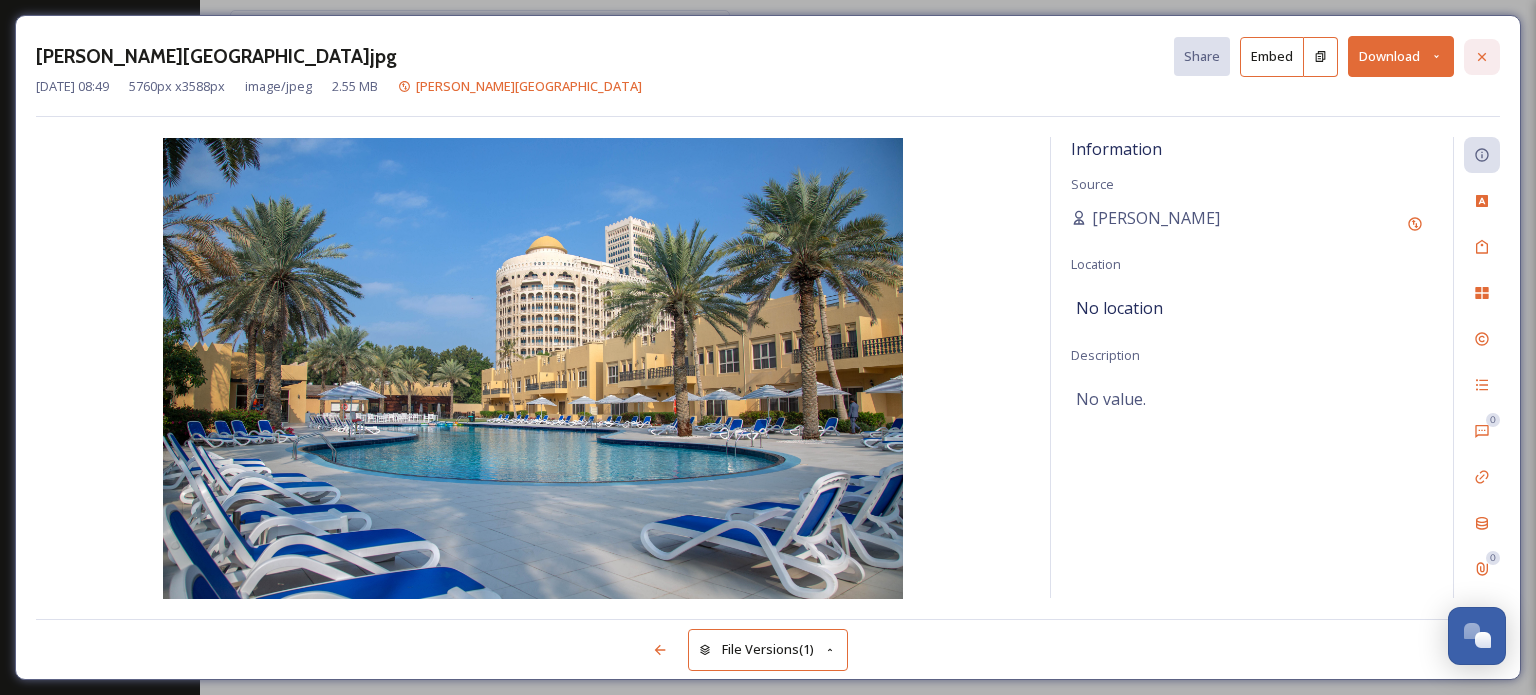 click 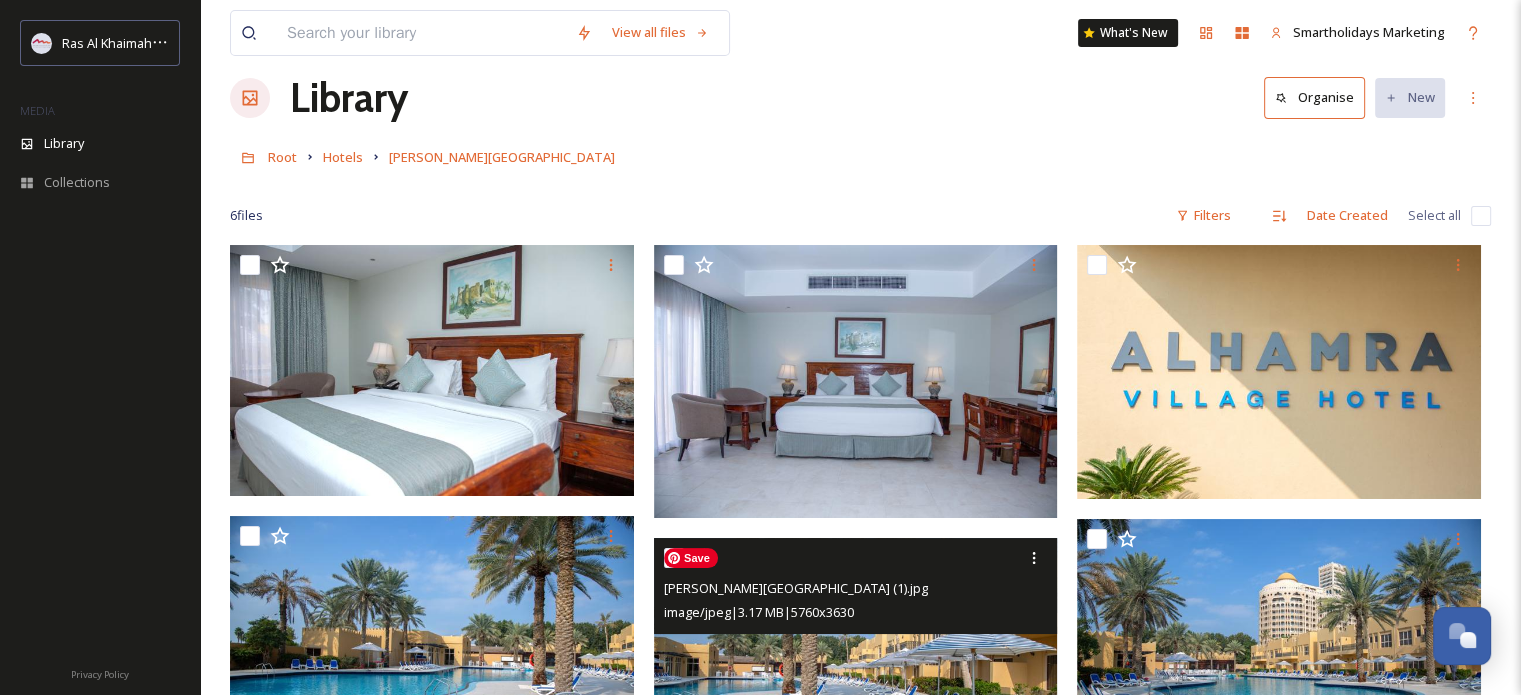 scroll, scrollTop: 0, scrollLeft: 0, axis: both 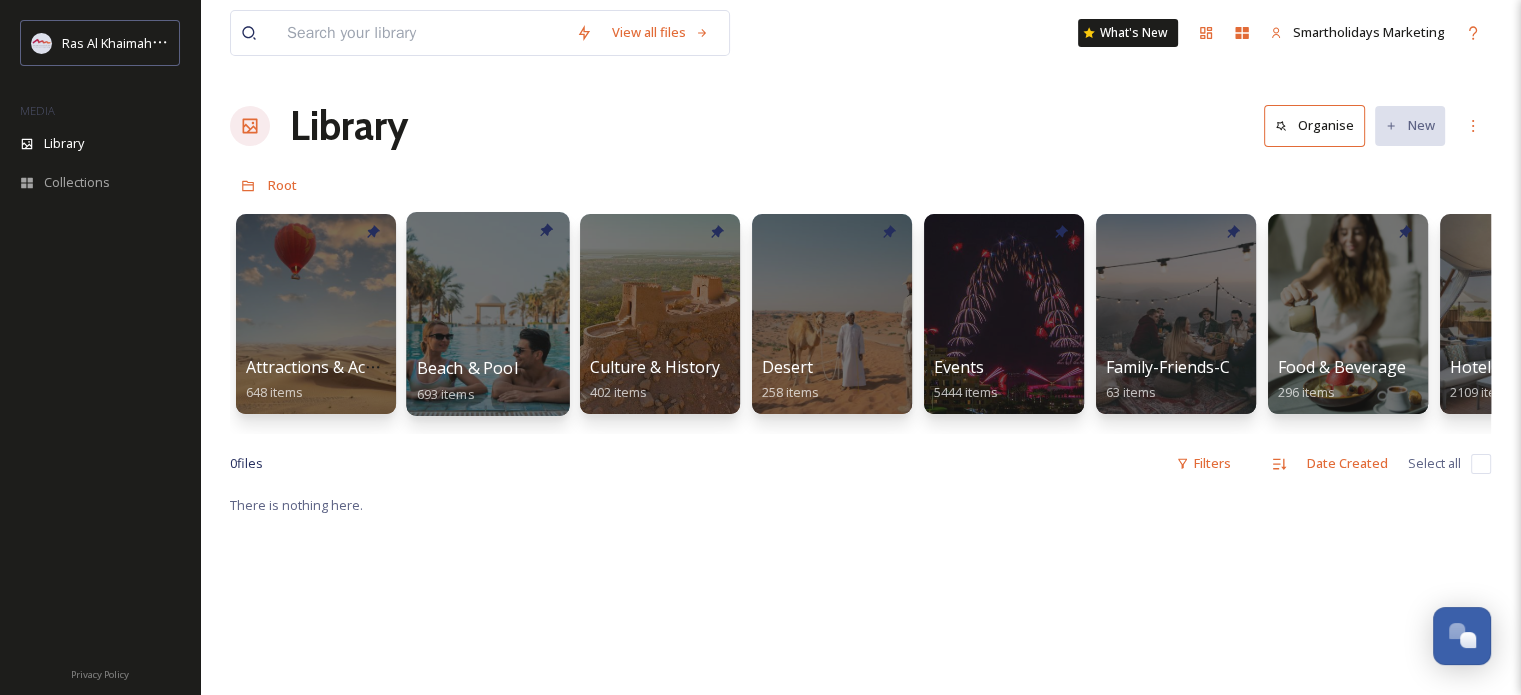 click at bounding box center (487, 314) 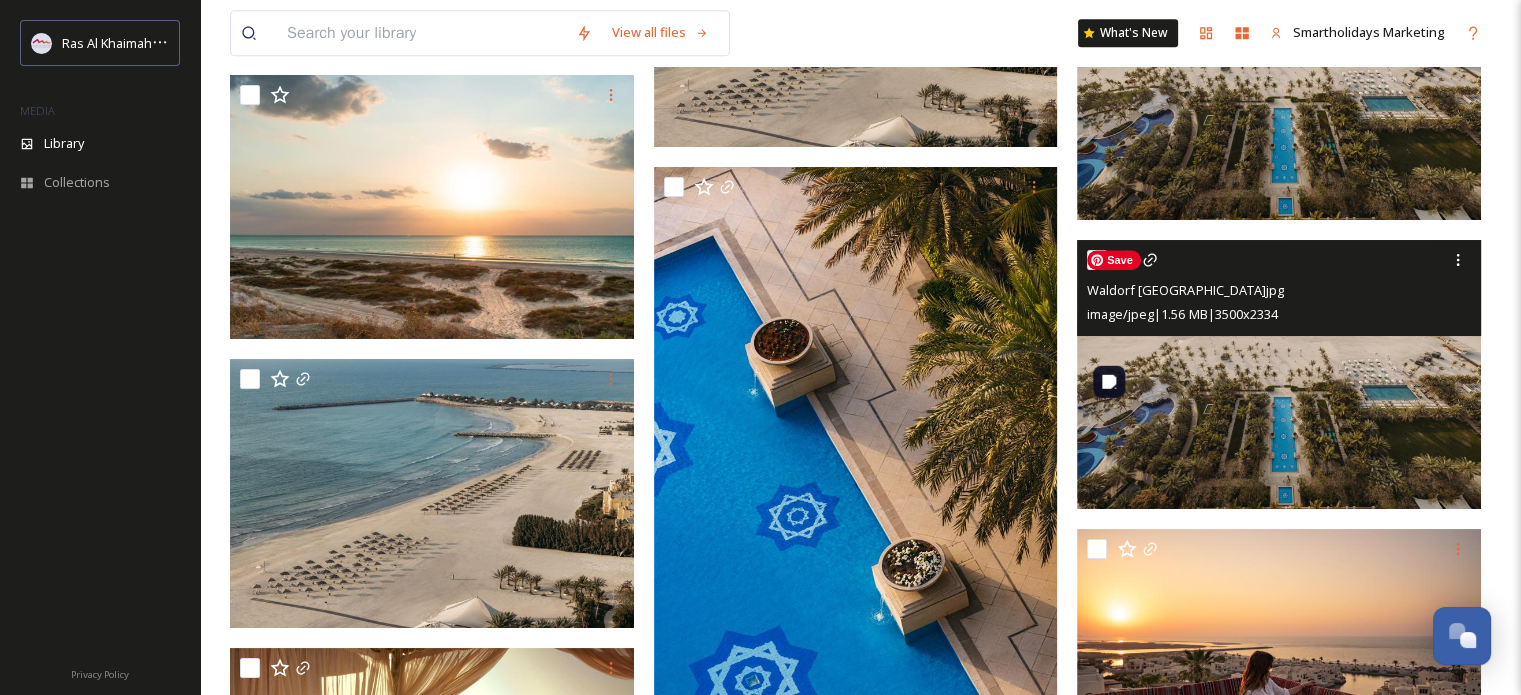 scroll, scrollTop: 32000, scrollLeft: 0, axis: vertical 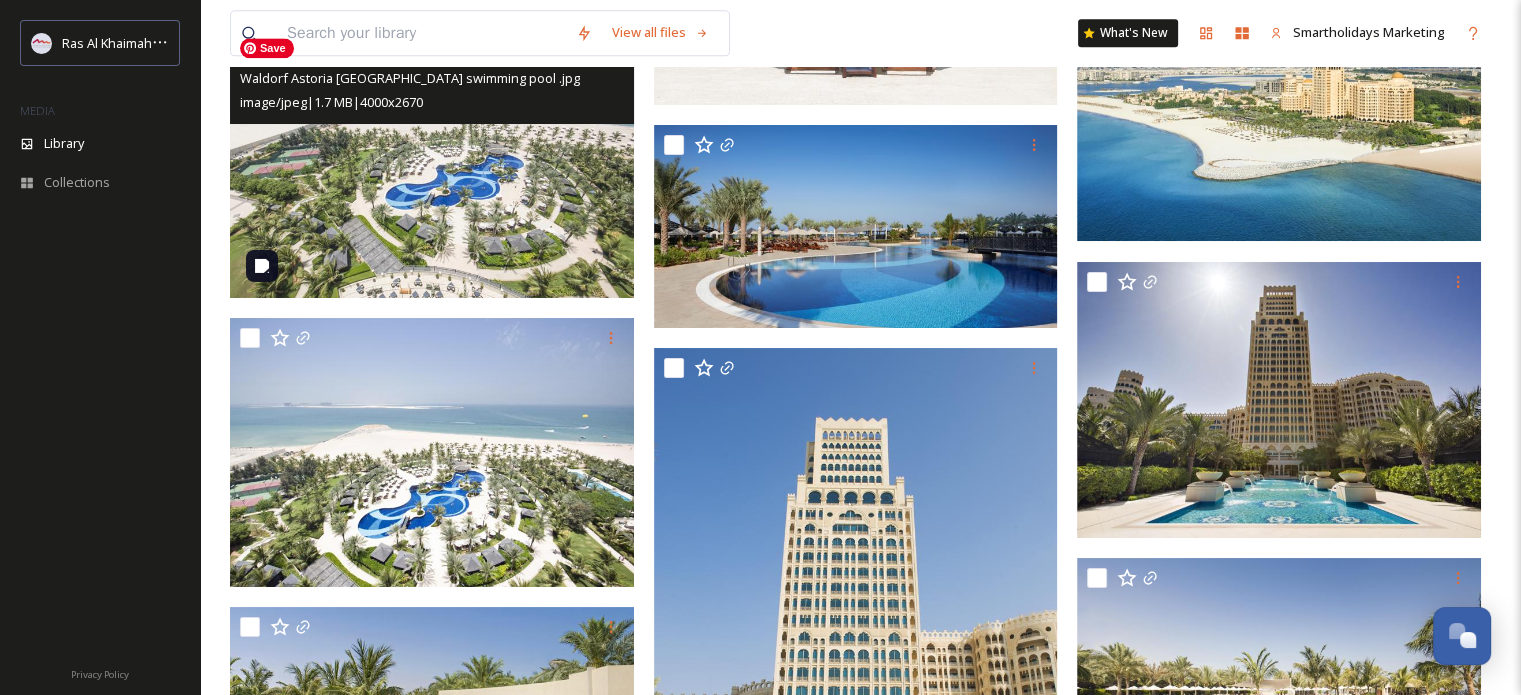 click at bounding box center (432, 163) 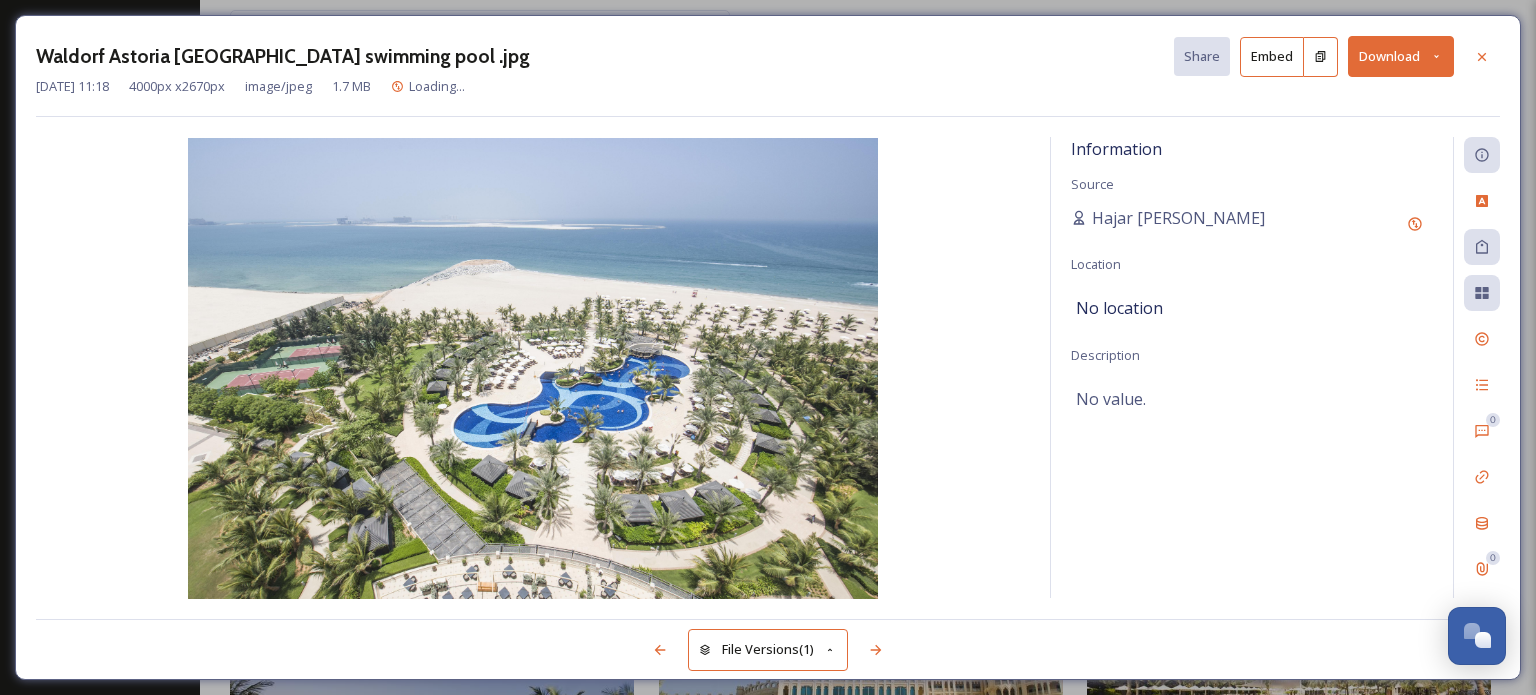 click 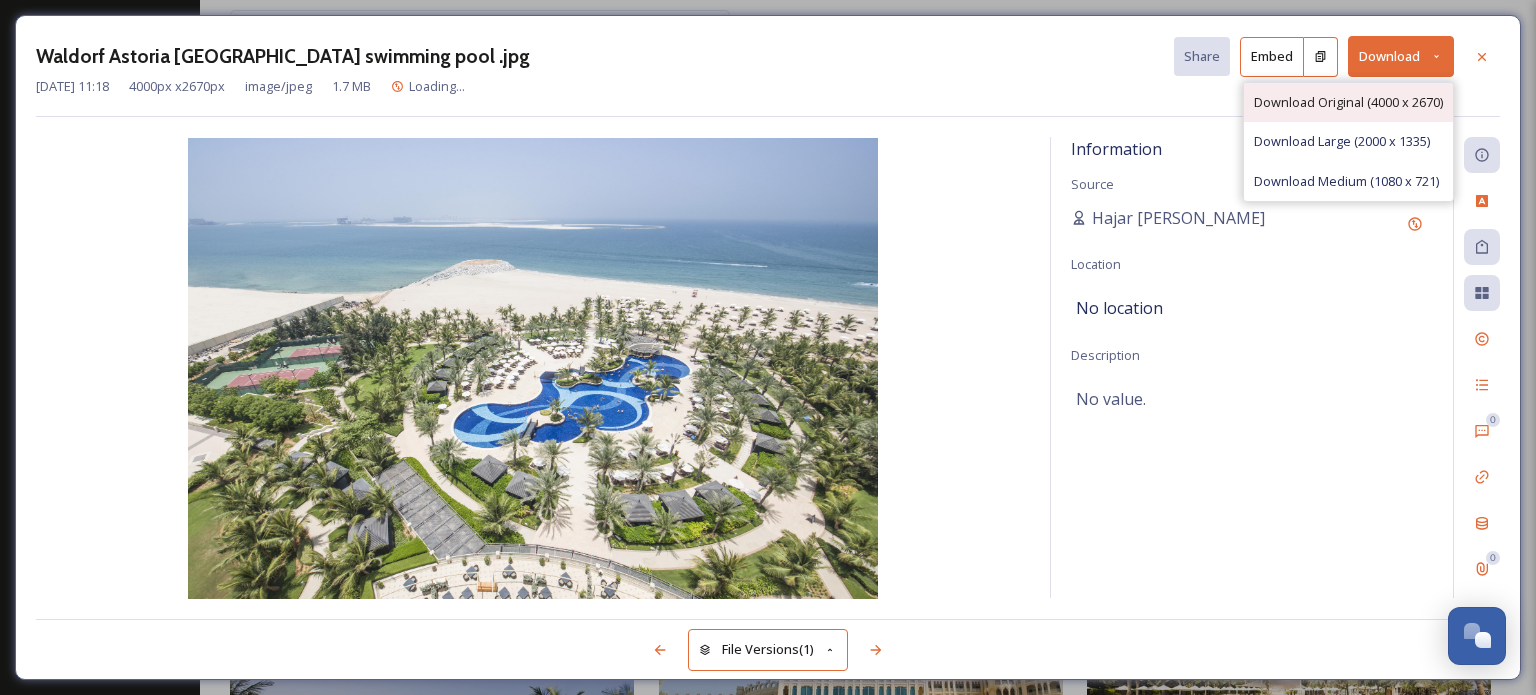 click on "Download Original (4000 x 2670)" at bounding box center [1348, 102] 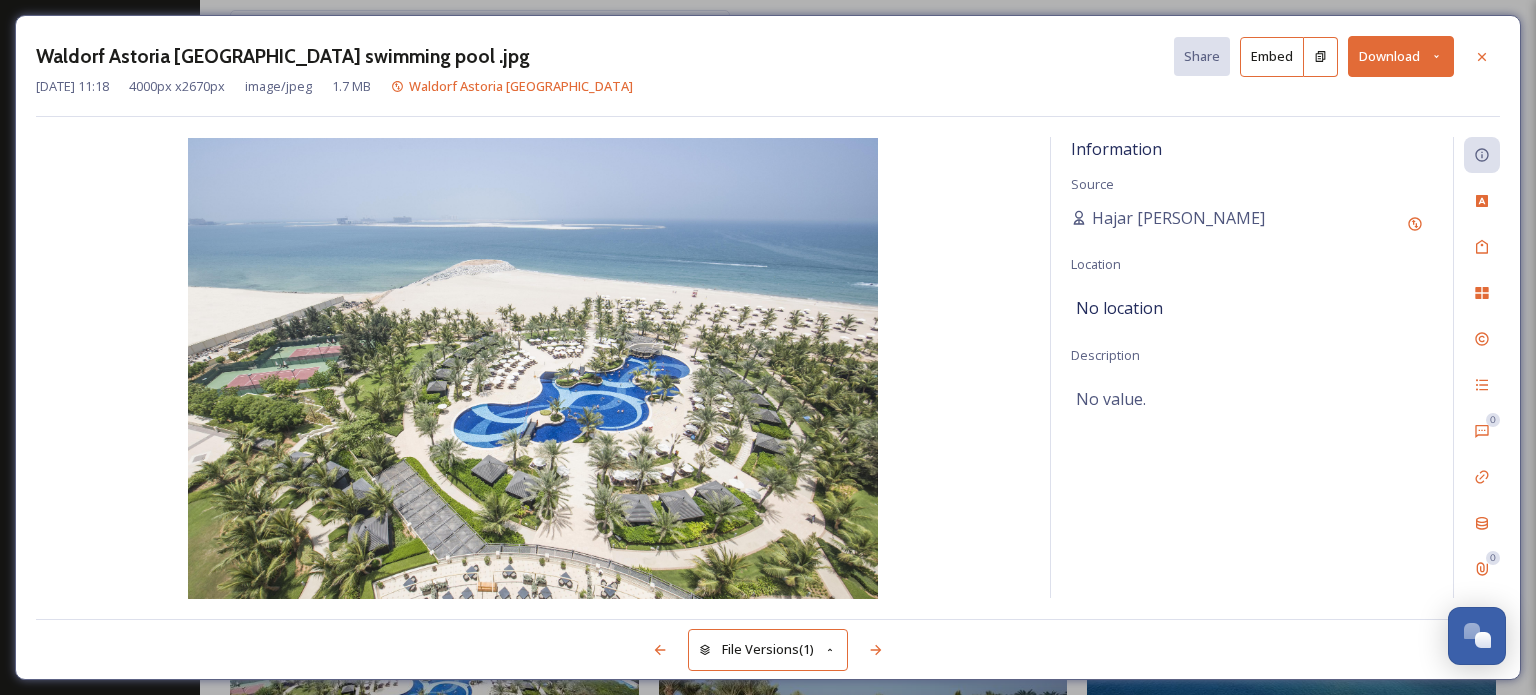 click at bounding box center [1535, 347] 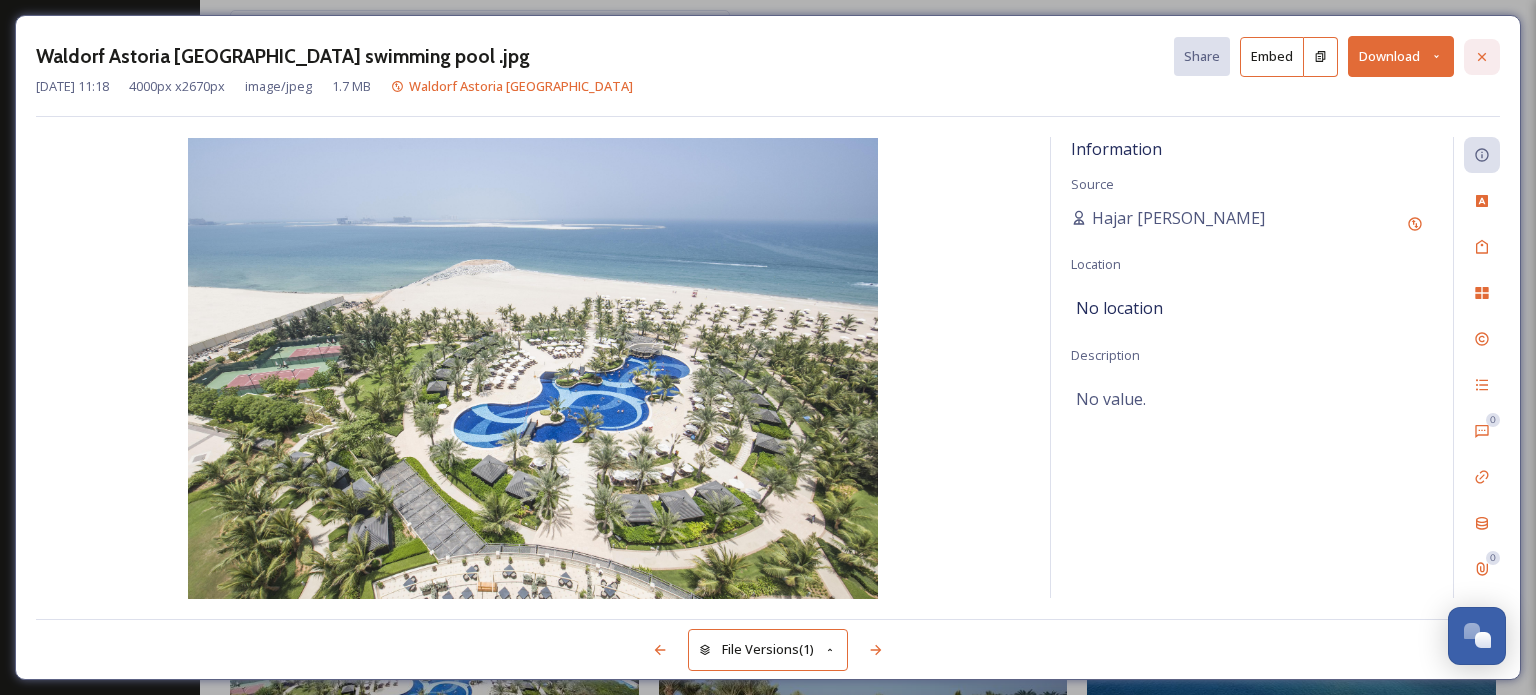 click 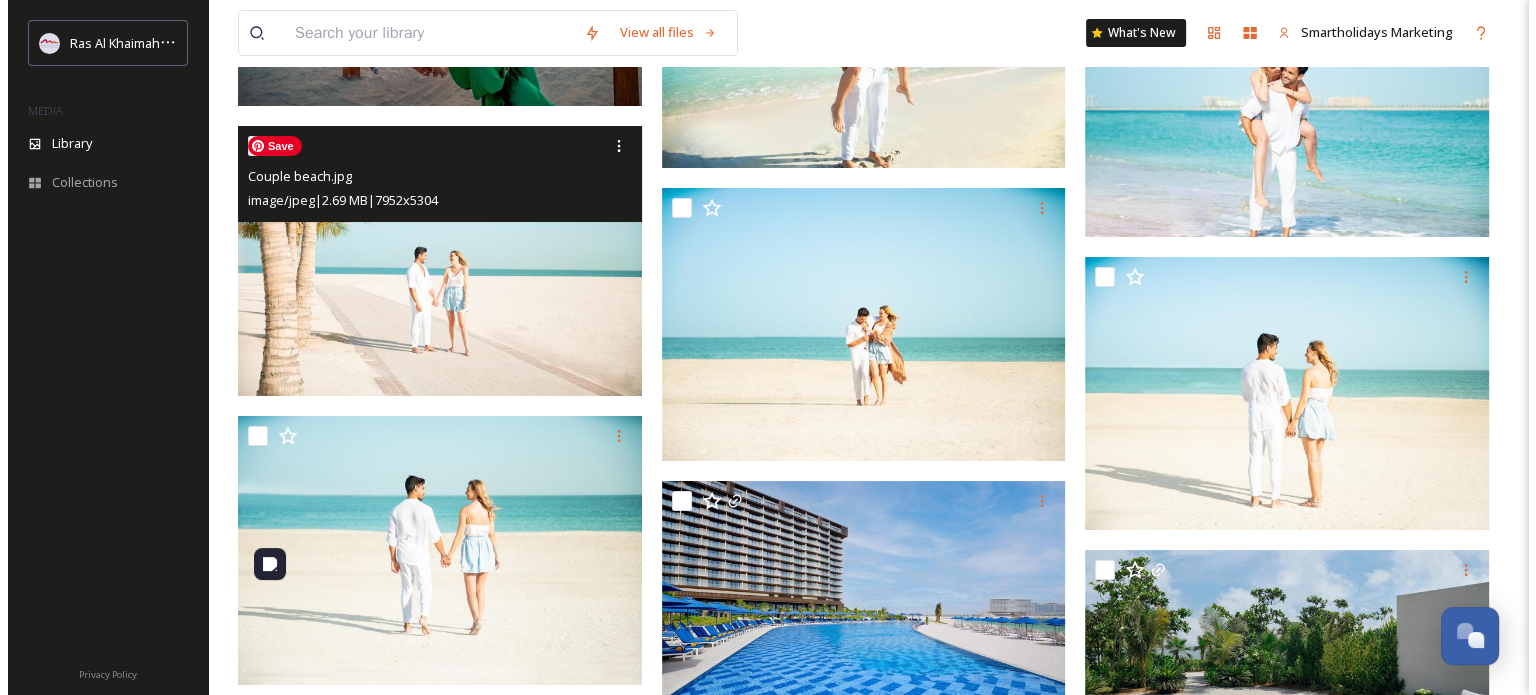 scroll, scrollTop: 30300, scrollLeft: 0, axis: vertical 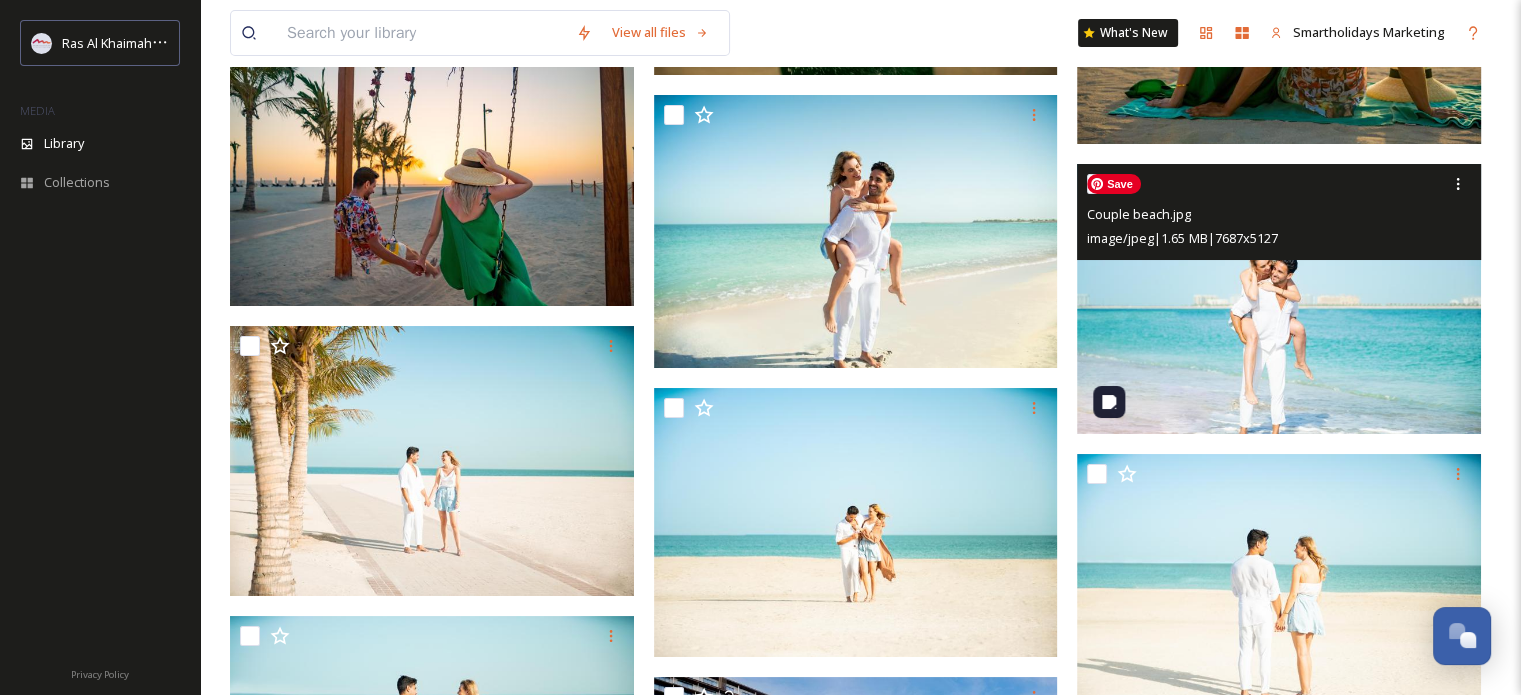 click at bounding box center (1279, 299) 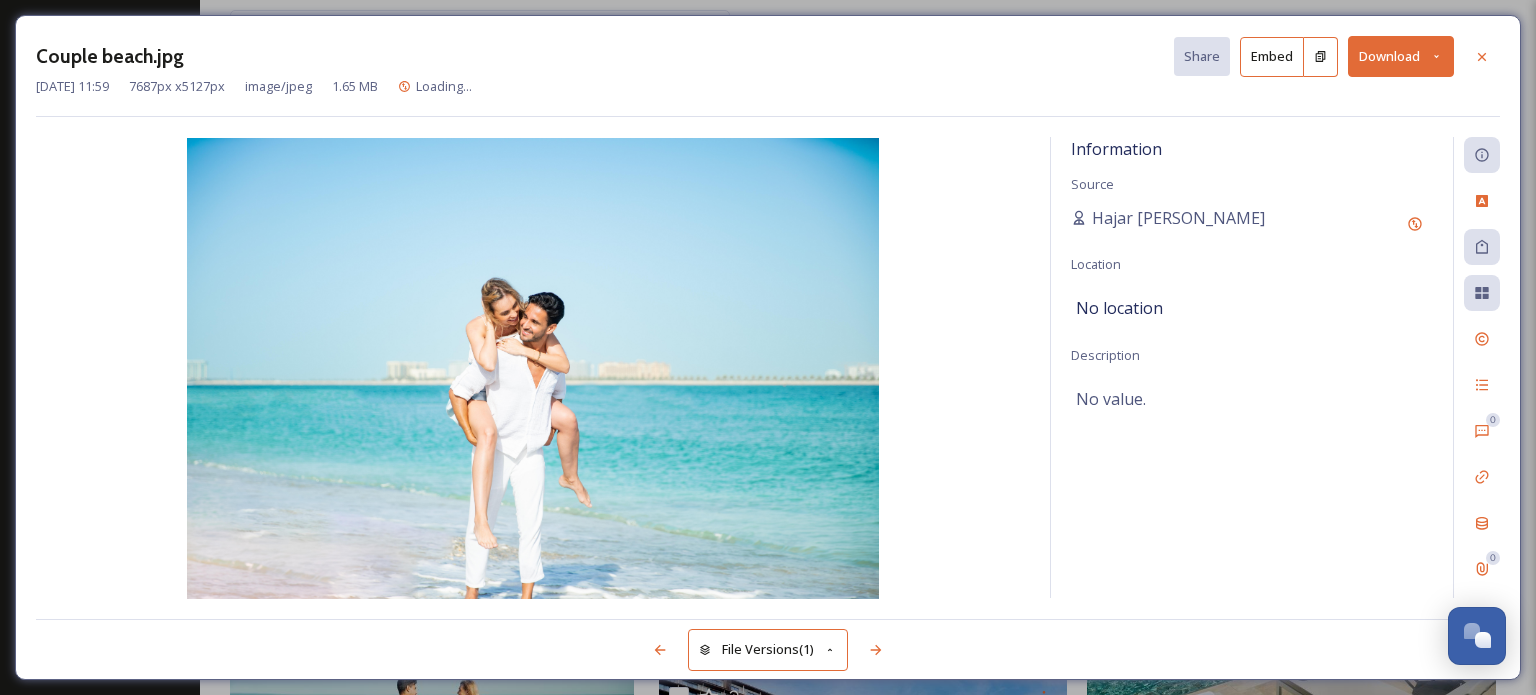 click 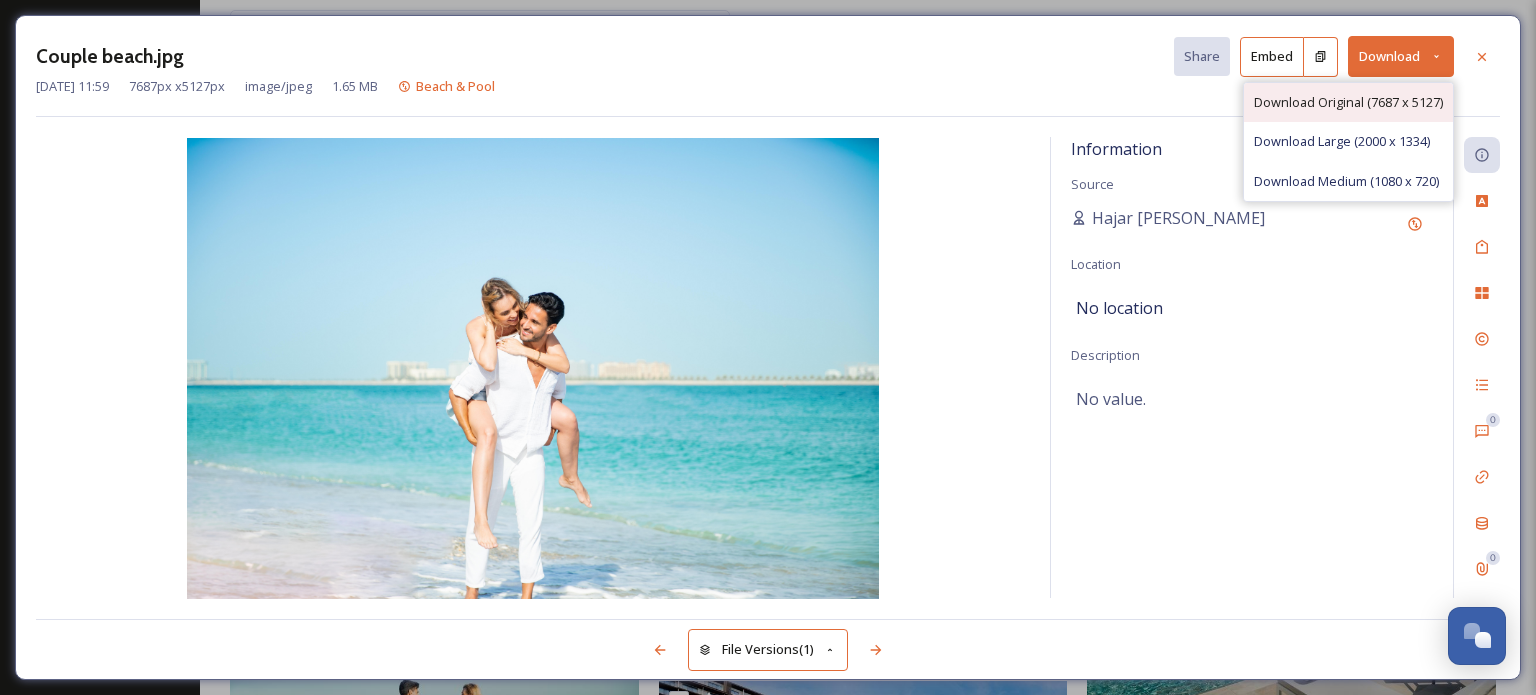 click on "Download Original (7687 x 5127)" at bounding box center [1348, 102] 